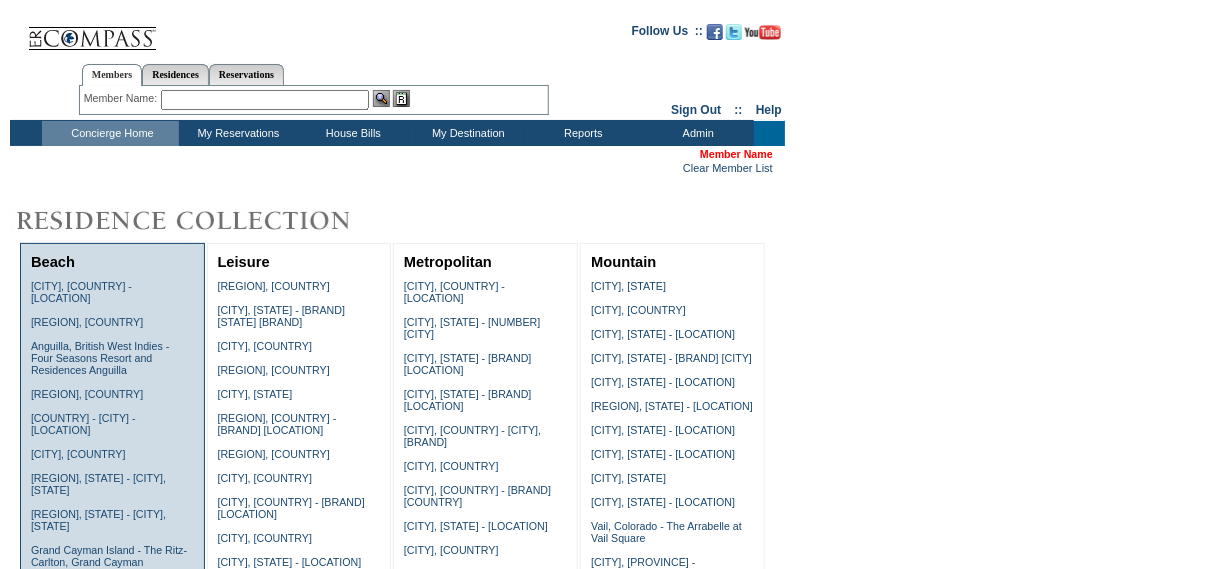 scroll, scrollTop: 559, scrollLeft: 0, axis: vertical 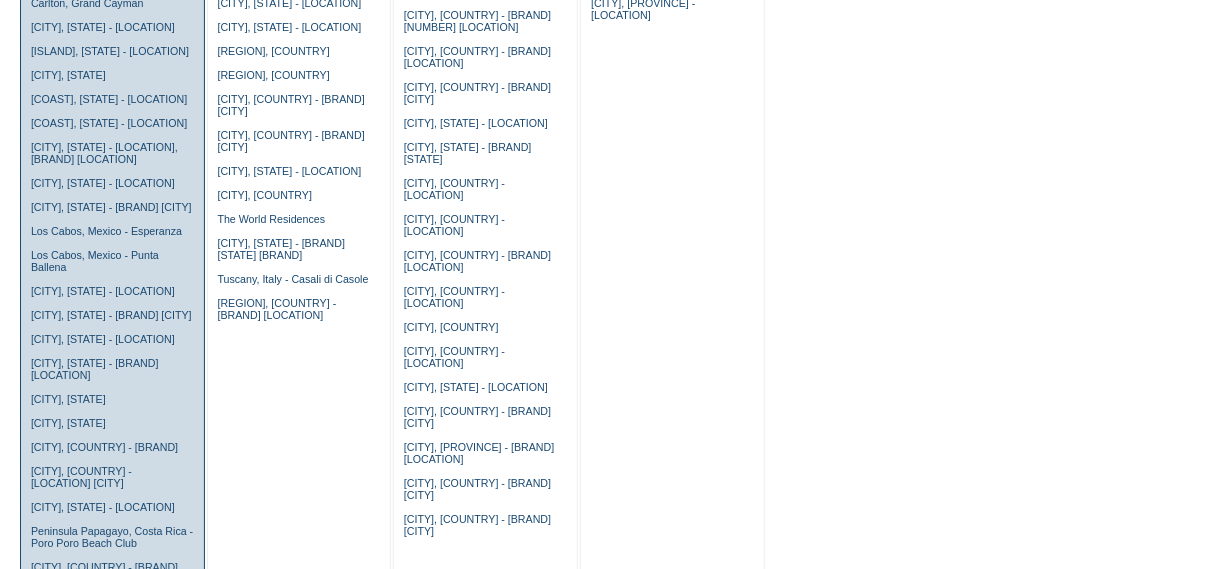 click on "[CITY], [COUNTRY] - [LOCATION]
[REGION], [COUNTRY]
[COUNTRY] - [BRAND] [COUNTRY]
[REGION], [COUNTRY]
[COUNTRY] - [BRAND] [LOCATION]
[CITY], [COUNTRY]
[REGION], [COUNTRY] - [CITY], [COUNTRY]
[REGION], [COUNTRY] - [CITY], [COUNTRY]
[COUNTRY] - [BRAND] [COUNTRY]" at bounding box center (112, 321) 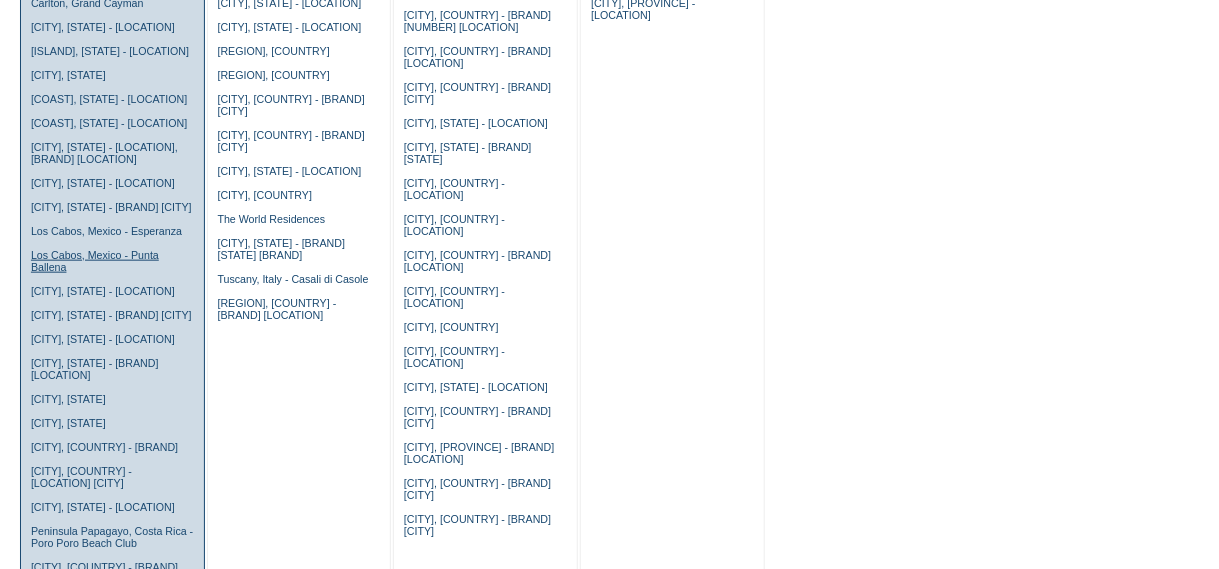 click on "Los Cabos, Mexico - Punta Ballena" at bounding box center (95, 261) 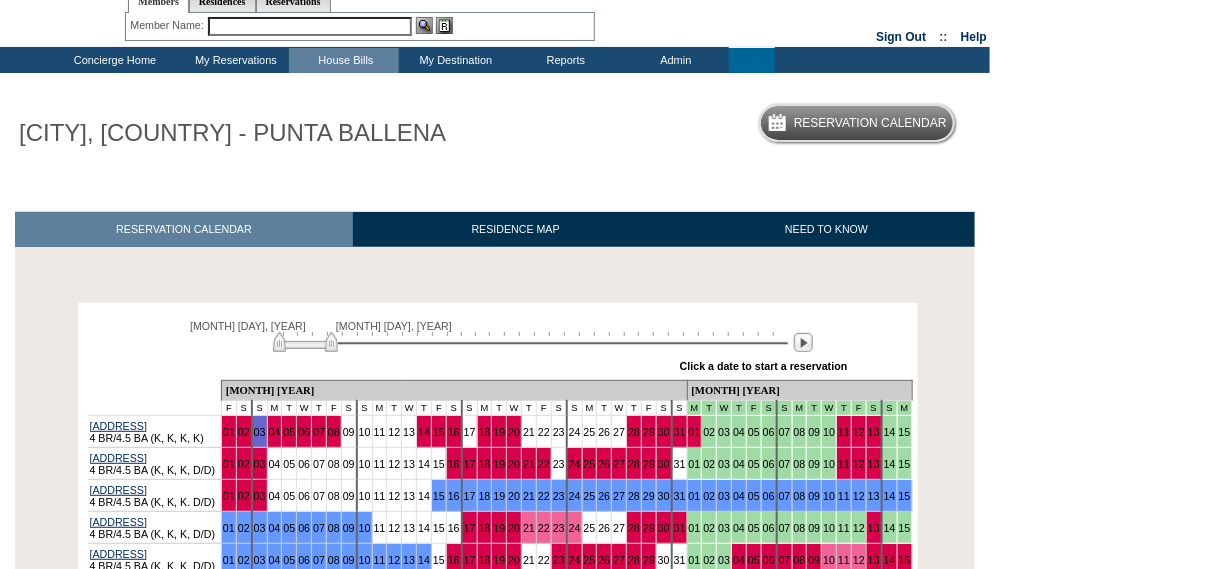 scroll, scrollTop: 319, scrollLeft: 0, axis: vertical 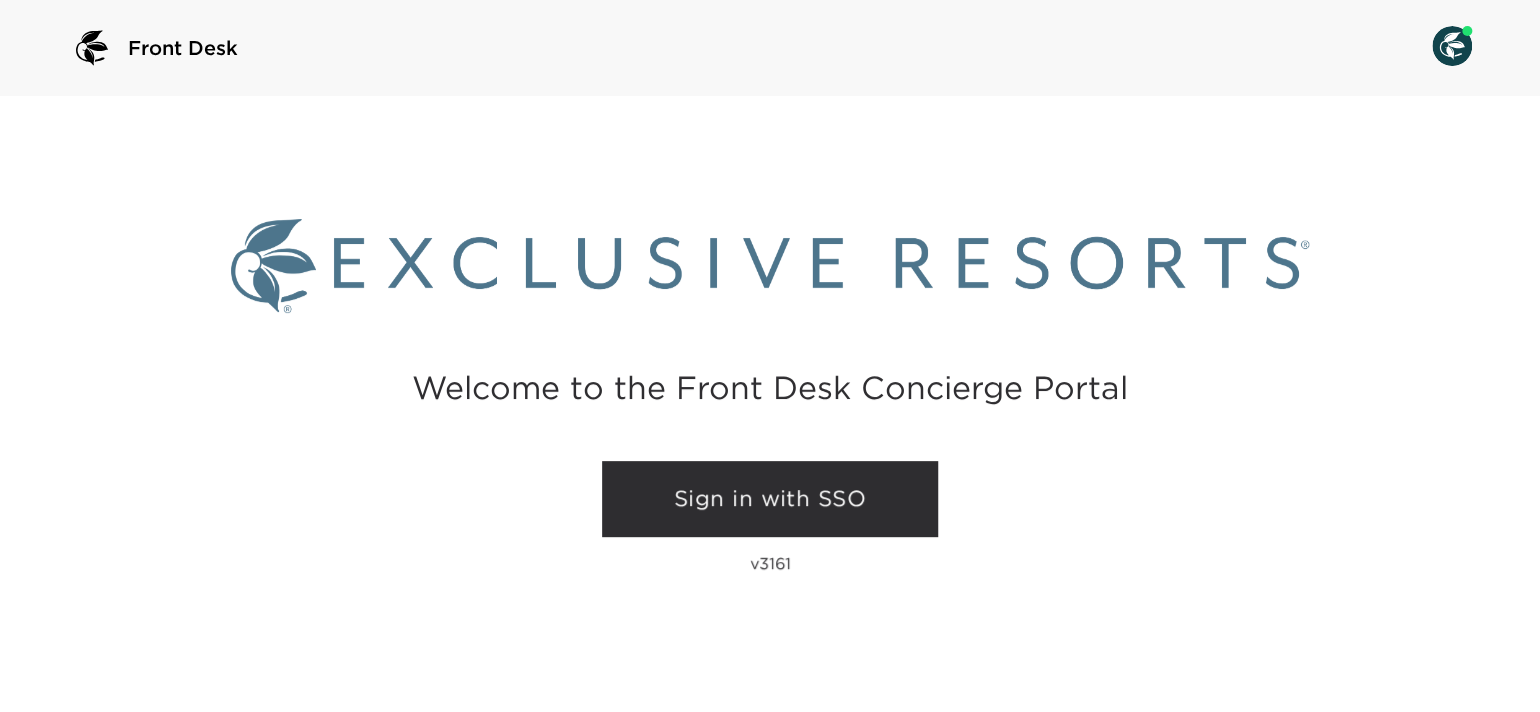click on "Sign in with SSO" at bounding box center [770, 499] 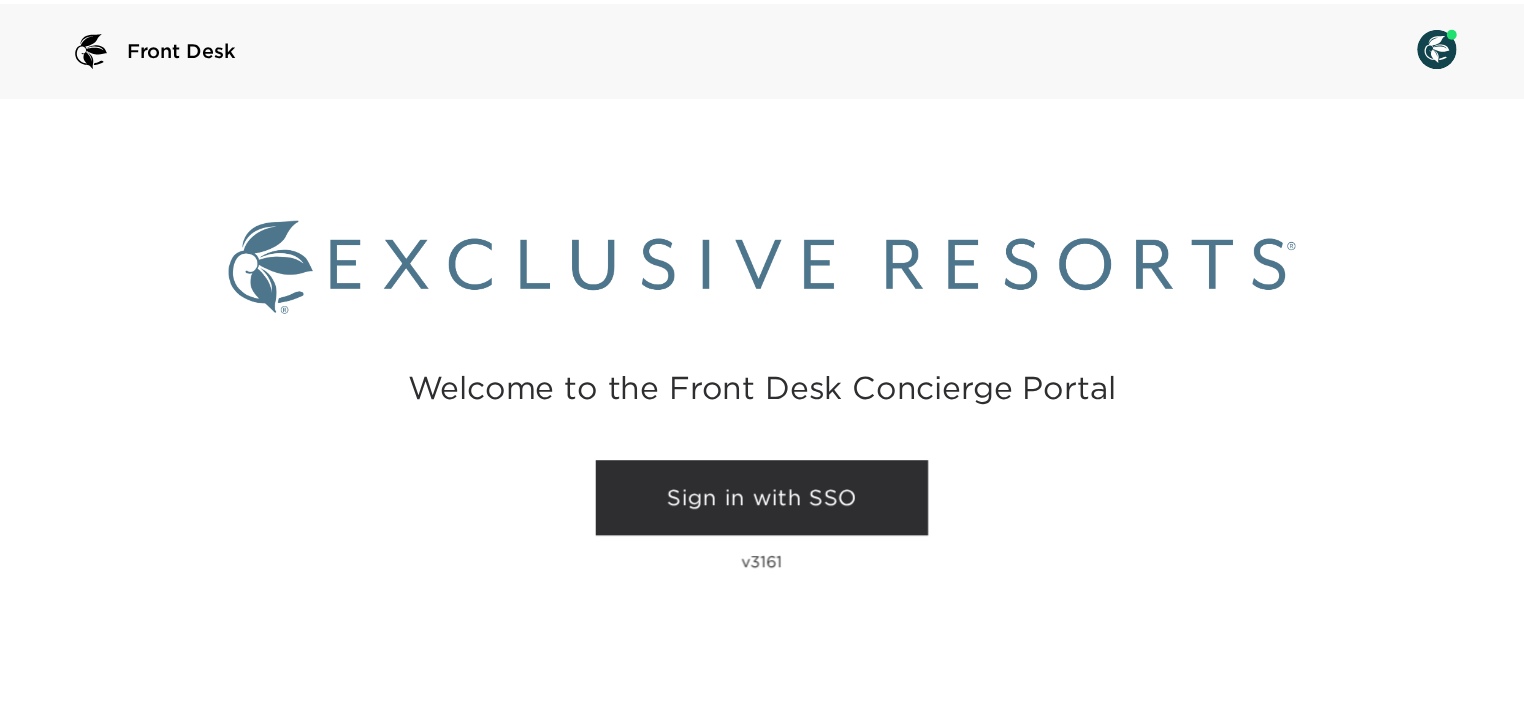 scroll, scrollTop: 0, scrollLeft: 0, axis: both 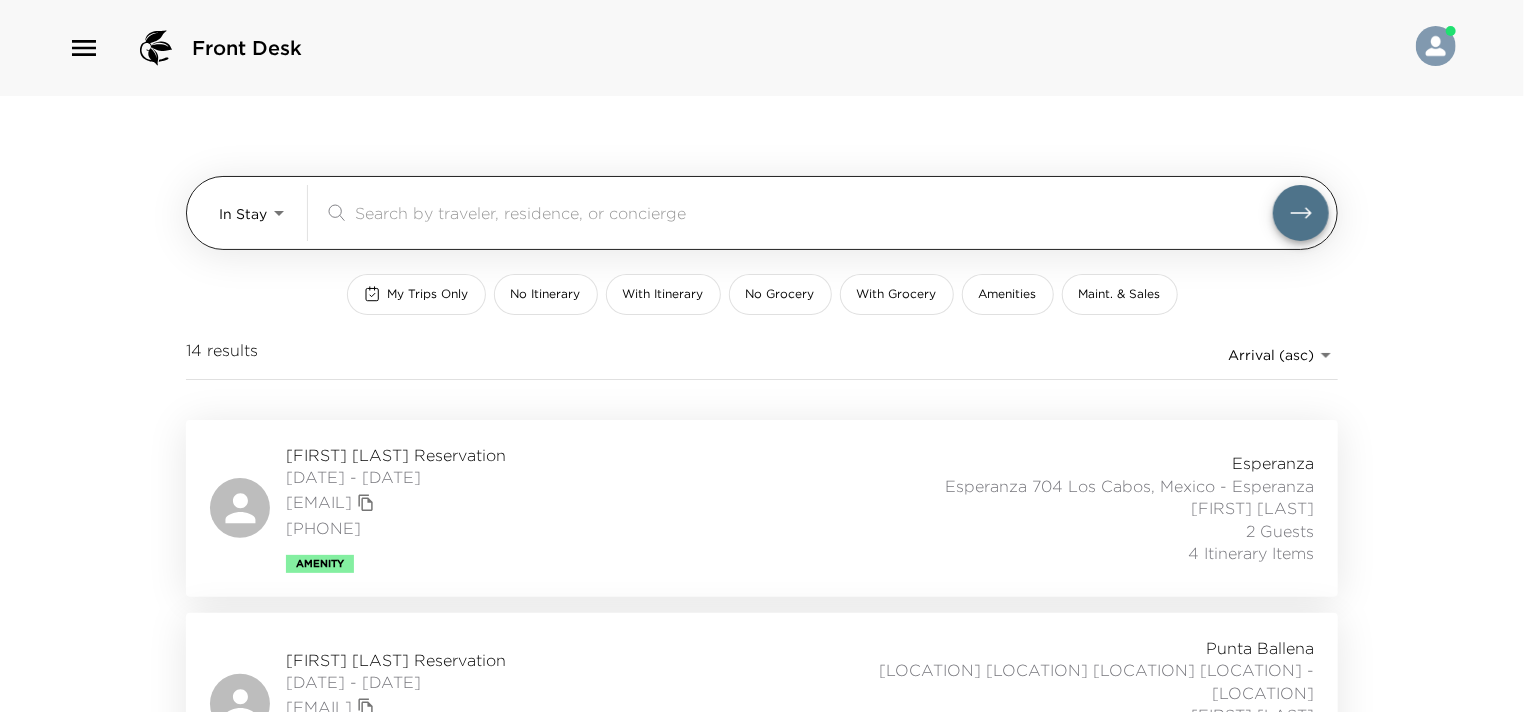 click on "Front Desk In Stay In-Stay ​ My Trips Only No Itinerary With Itinerary No Grocery With Grocery Amenities Maint. & Sales [NUMBER] results Arrival (asc) reservations_prod_arrival_asc [FIRST] [LAST] Reservation [DATE] - [DATE] [EMAIL] [PHONE] Amenity [LOCATION] [LOCATION] [LOCATION] [LOCATION] - [LOCATION] [FIRST] [LAST] [NUMBER] Guests [NUMBER] Itinerary Items [FIRST] [LAST] Reservation [DATE] - [DATE] [EMAIL] [PHONE] [LOCATION] [LOCATION] [LOCATION] [LOCATION] - [LOCATION] [FIRST] [LAST] [NUMBER] Guests [NUMBER] Itinerary Items [FIRST] [LAST] Reservation [DATE] - [DATE] [EMAIL] [PHONE] [LOCATION] [LOCATION] [LOCATION] [LOCATION] - [LOCATION] [FIRST] [LAST] [NUMBER] Guests [NUMBER] Itinerary Items [FIRST] [LAST] Reservation [DATE] - [DATE] [EMAIL] [LOCATION]" at bounding box center (762, 356) 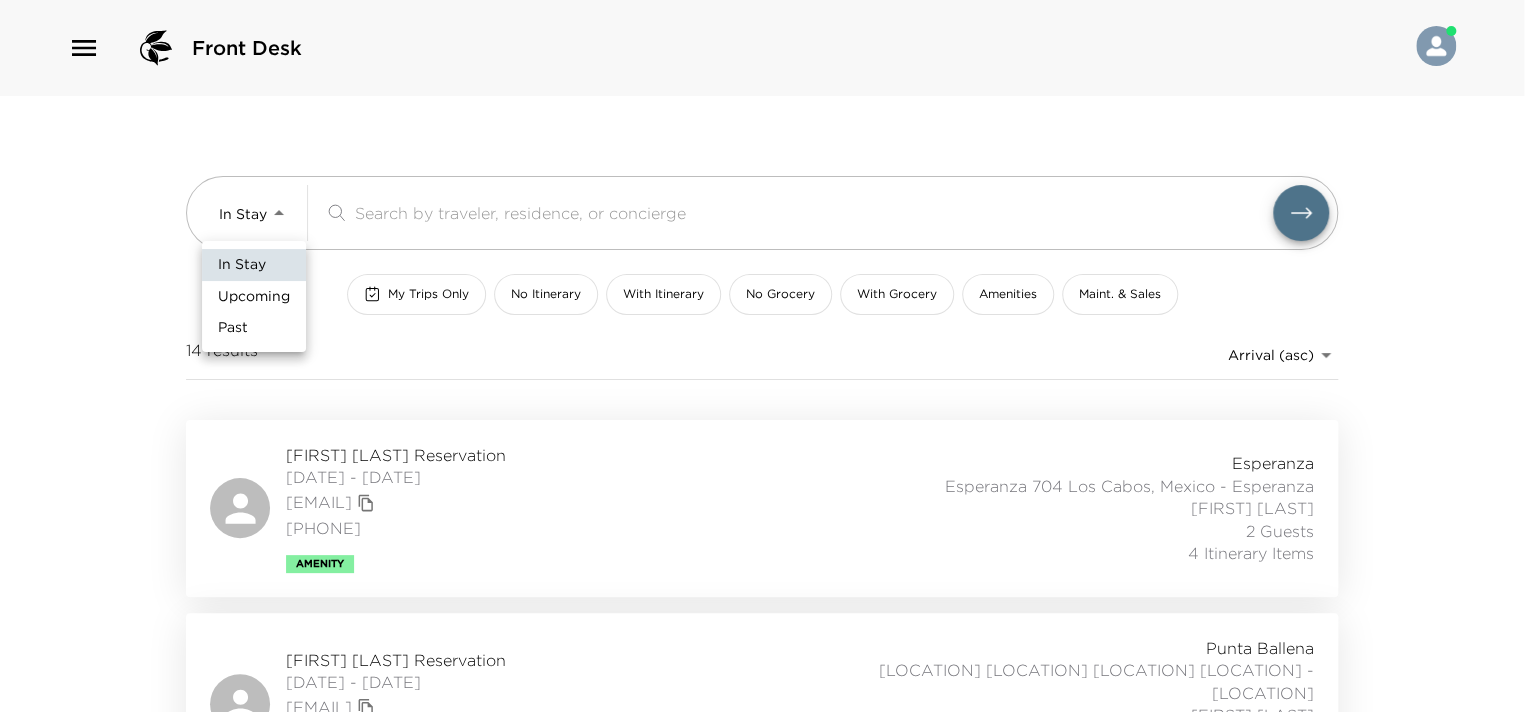 click on "Upcoming" at bounding box center (254, 297) 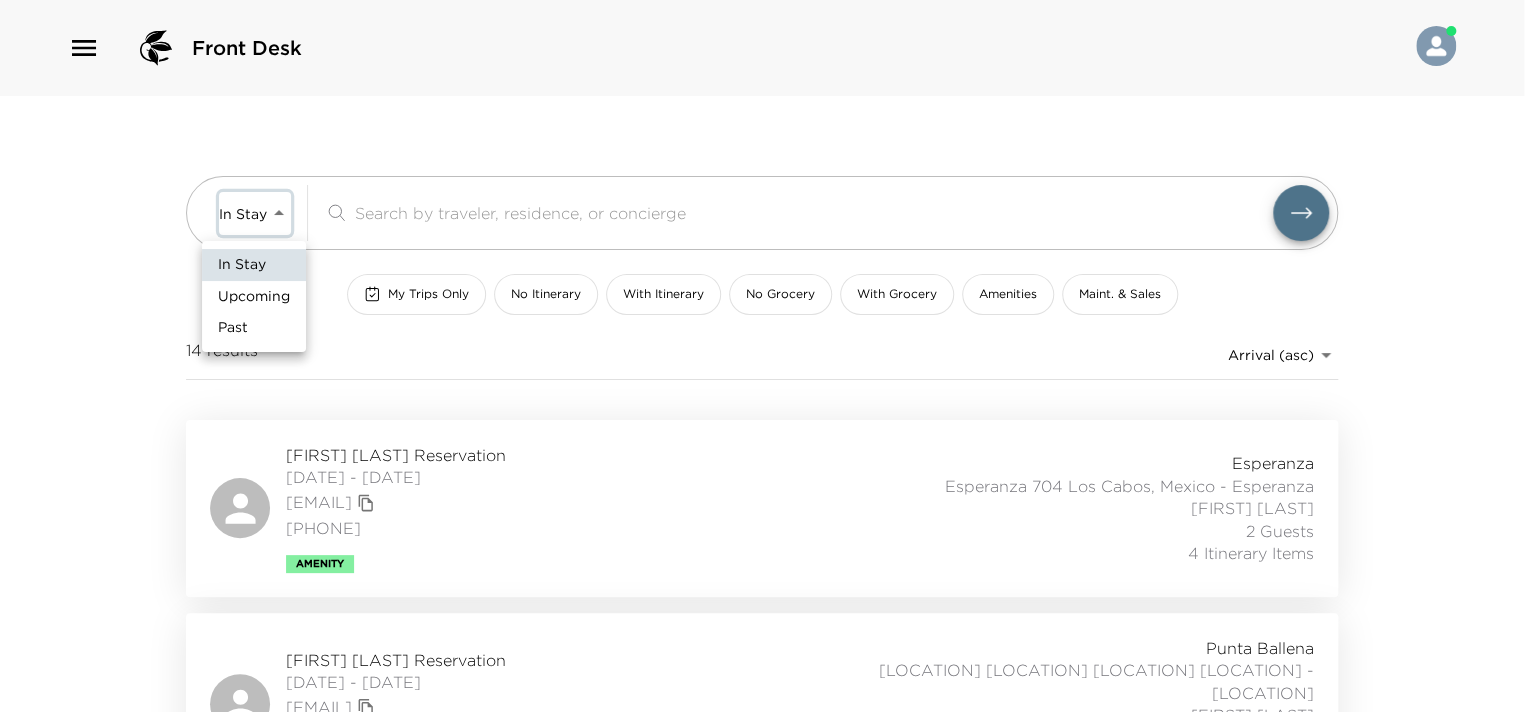 type on "Upcoming" 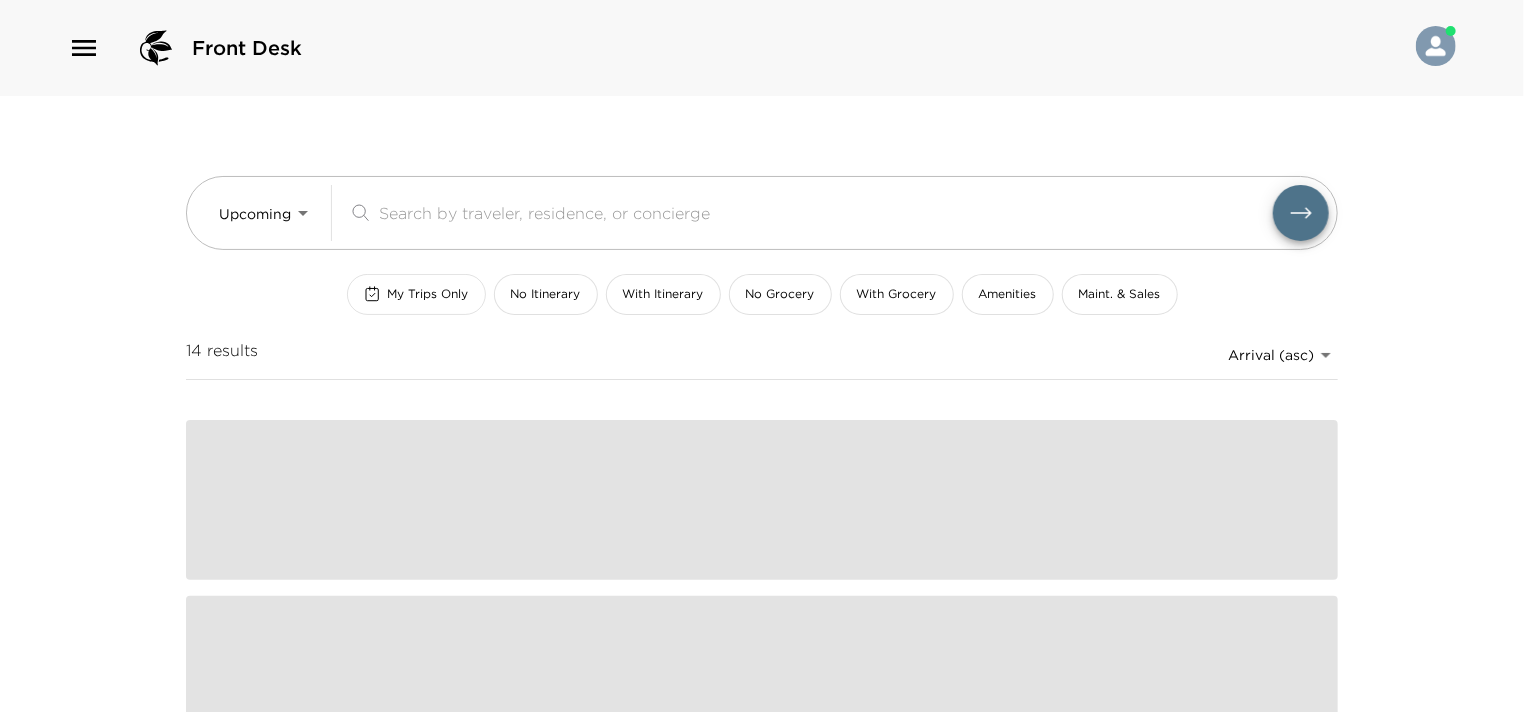 click on "My Trips Only" at bounding box center [428, 294] 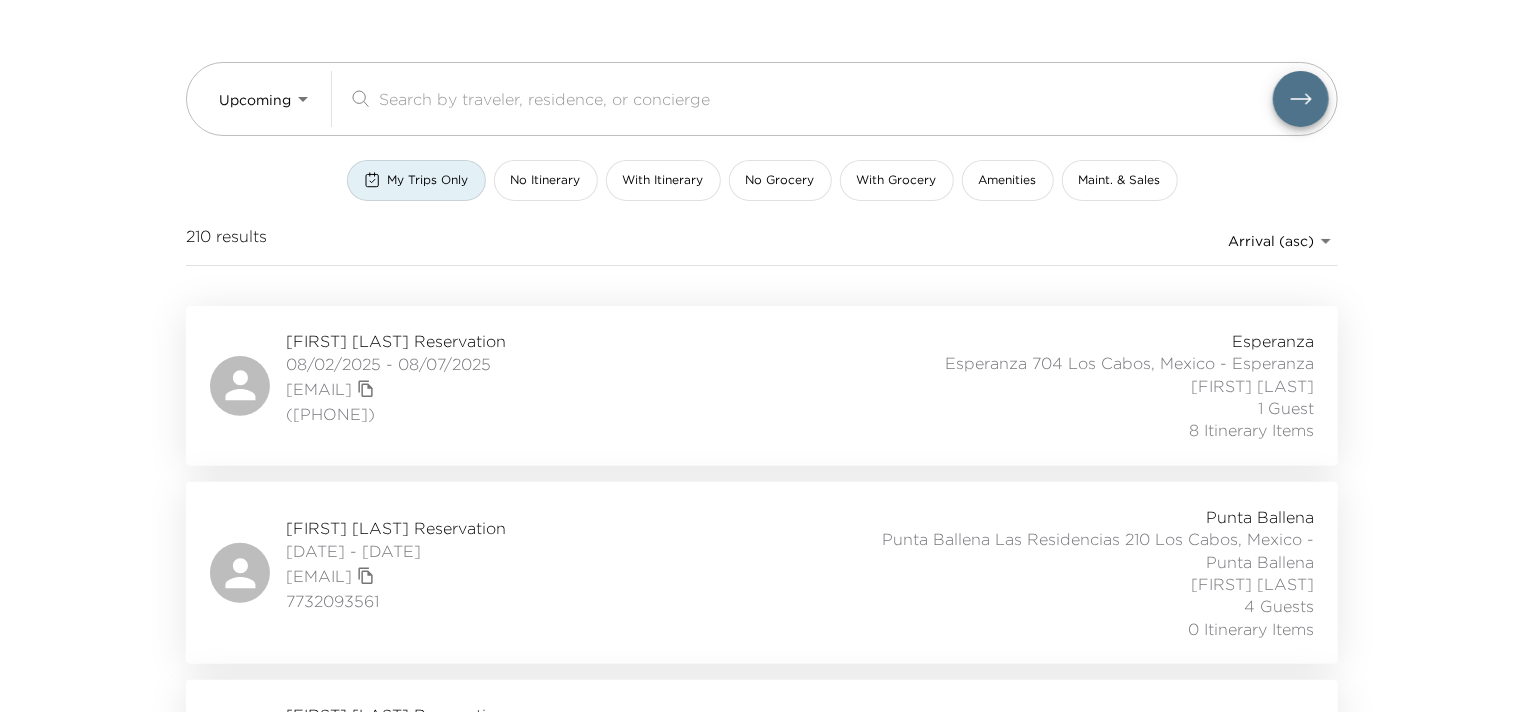 scroll, scrollTop: 200, scrollLeft: 0, axis: vertical 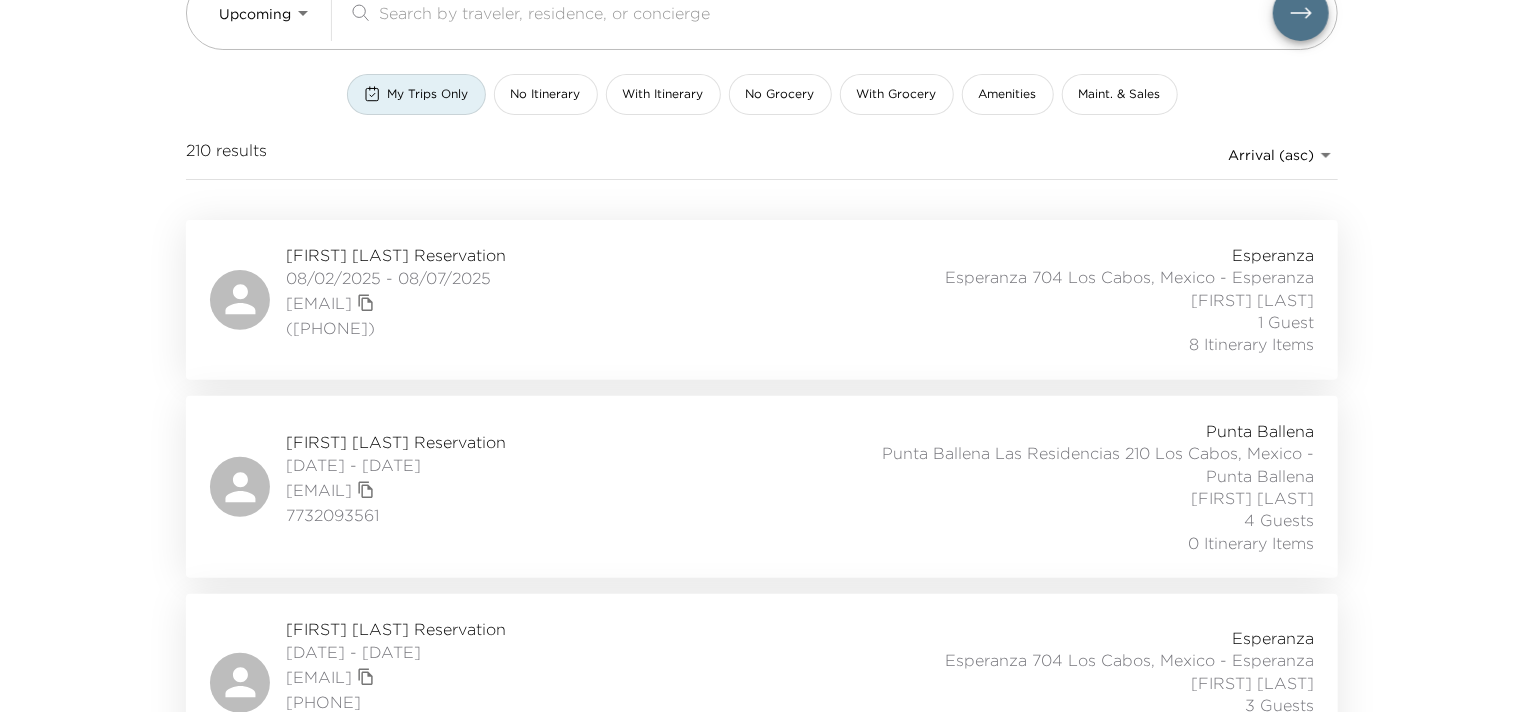 click on "[FIRST] [LAST] Reservation [DATE] - [DATE] [EMAIL] [PHONE] [LOCATION] [LOCATION] [LOCATION] [LOCATION] [LOCATION] [LOCATION] [FIRST] [LAST] [NUMBER] Guests [NUMBER] Itinerary Items" at bounding box center [762, 487] 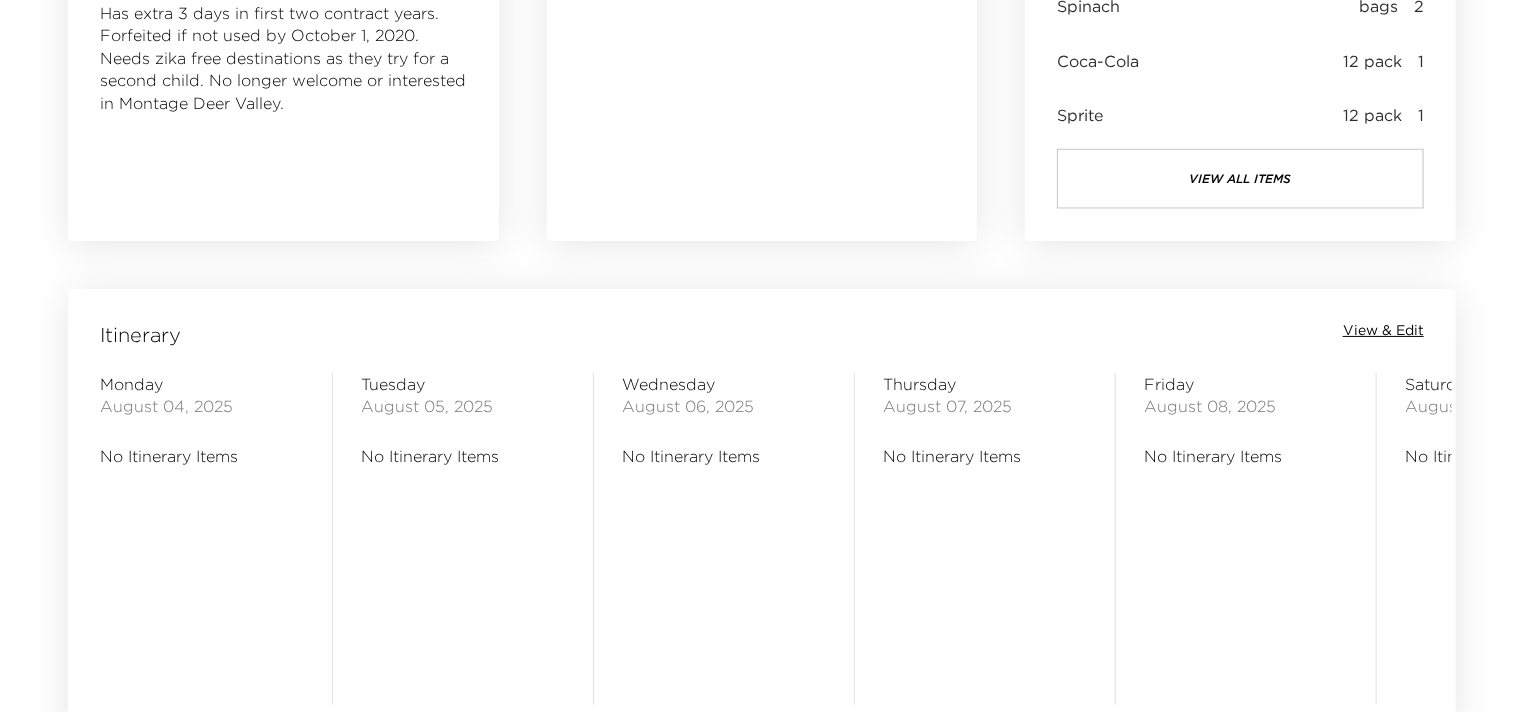 scroll, scrollTop: 1500, scrollLeft: 0, axis: vertical 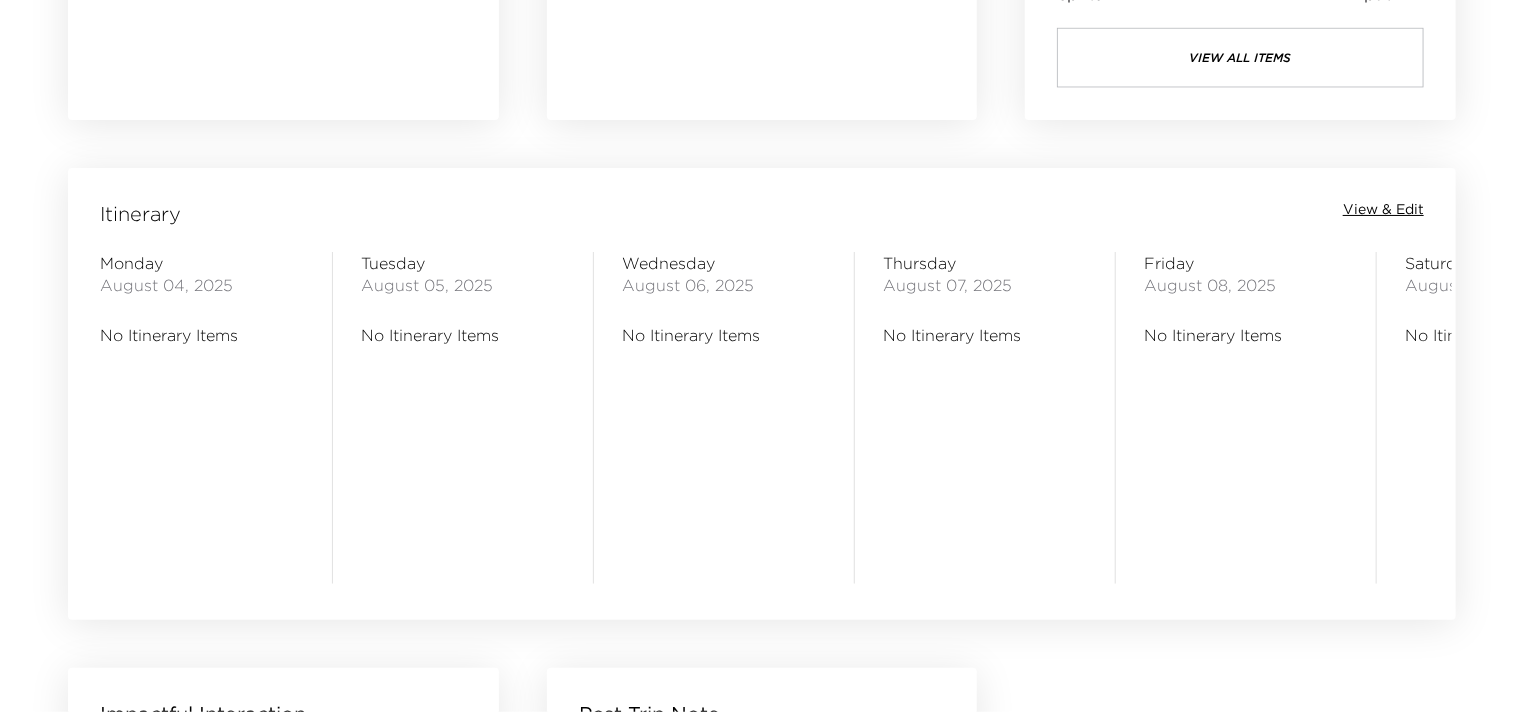click on "View & Edit" at bounding box center [1383, 210] 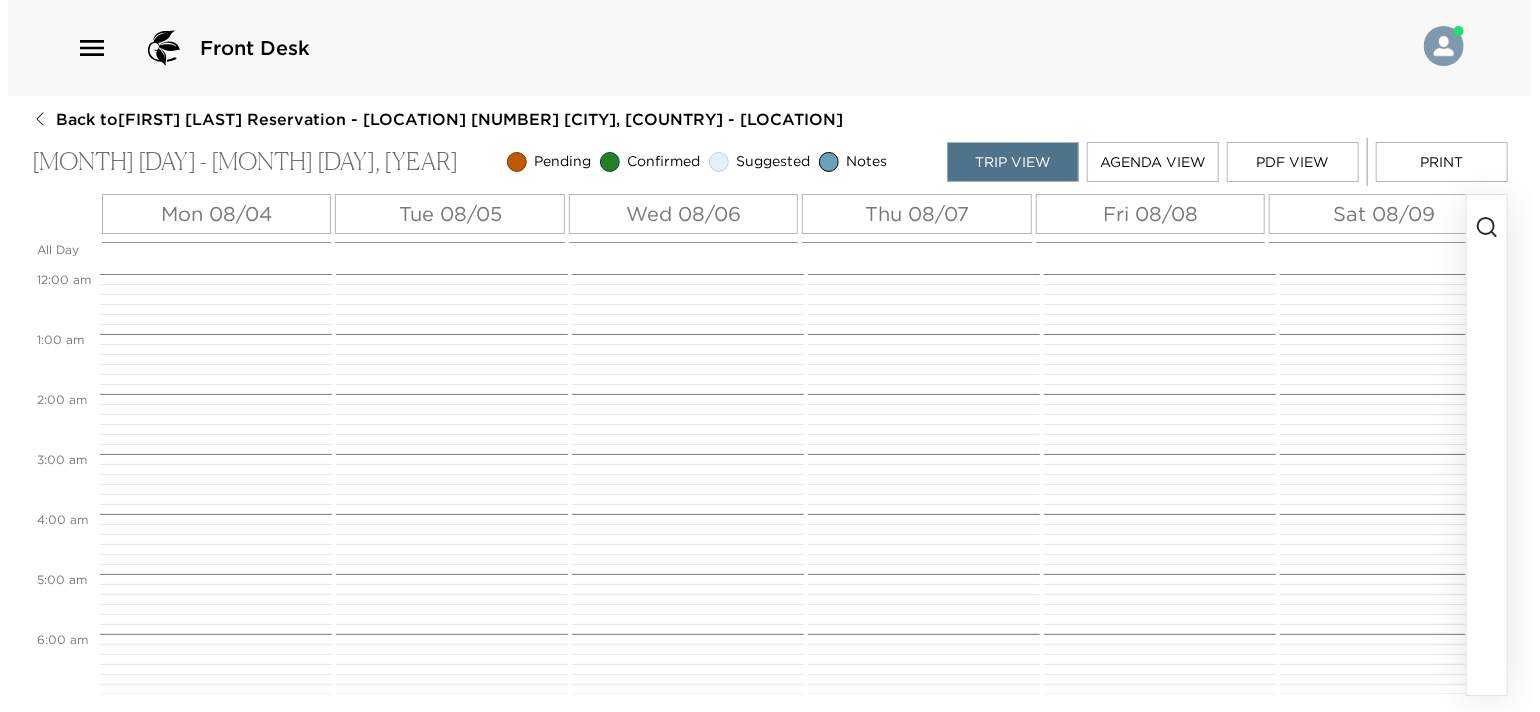 scroll, scrollTop: 0, scrollLeft: 0, axis: both 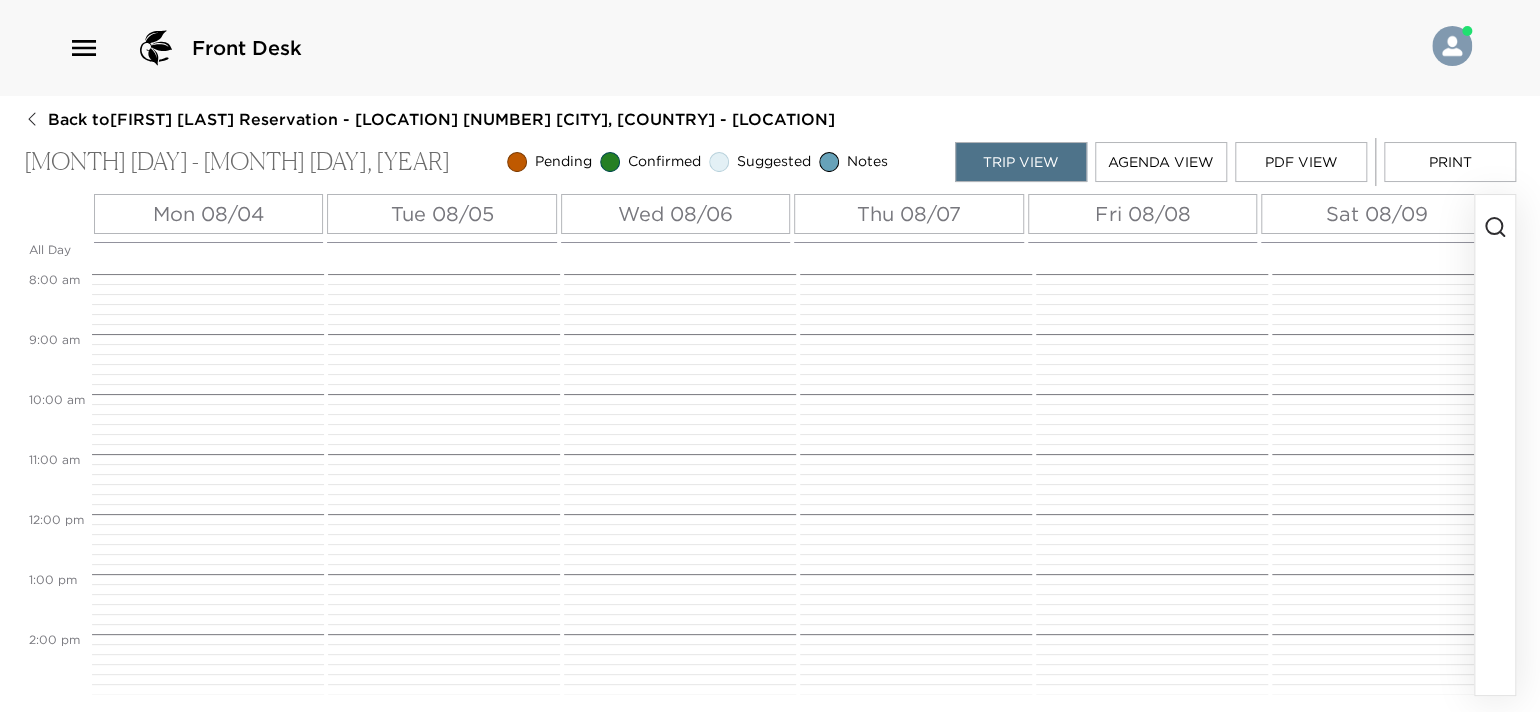 click 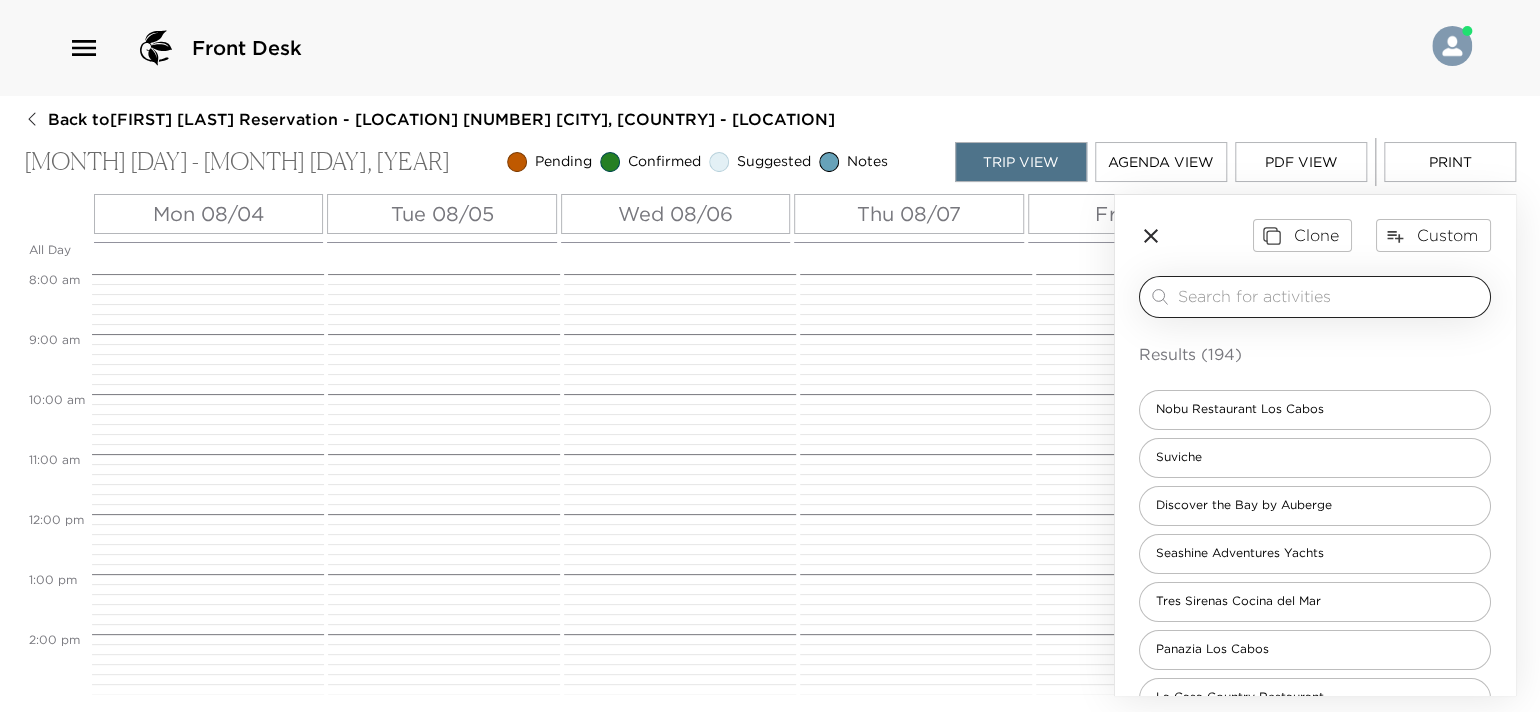 click at bounding box center (1330, 296) 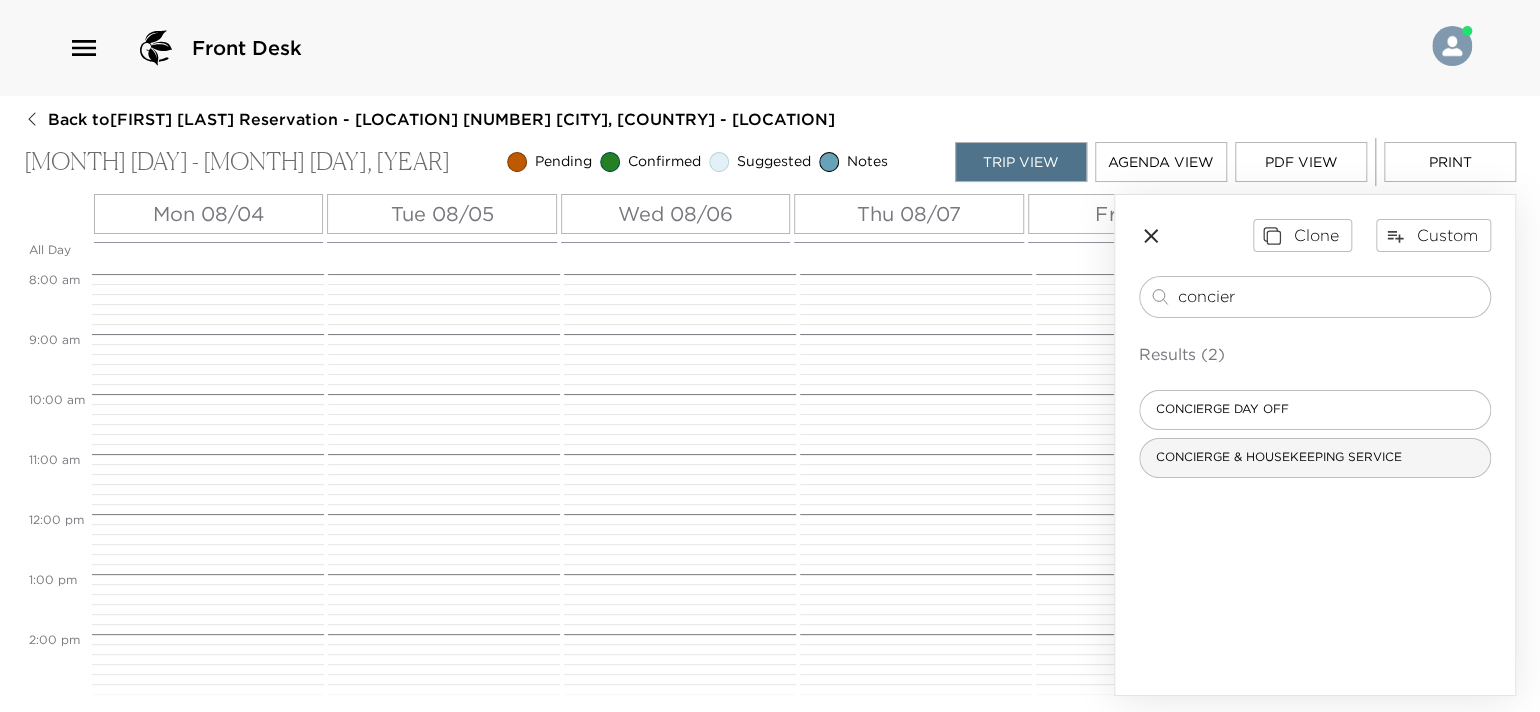 type on "concier" 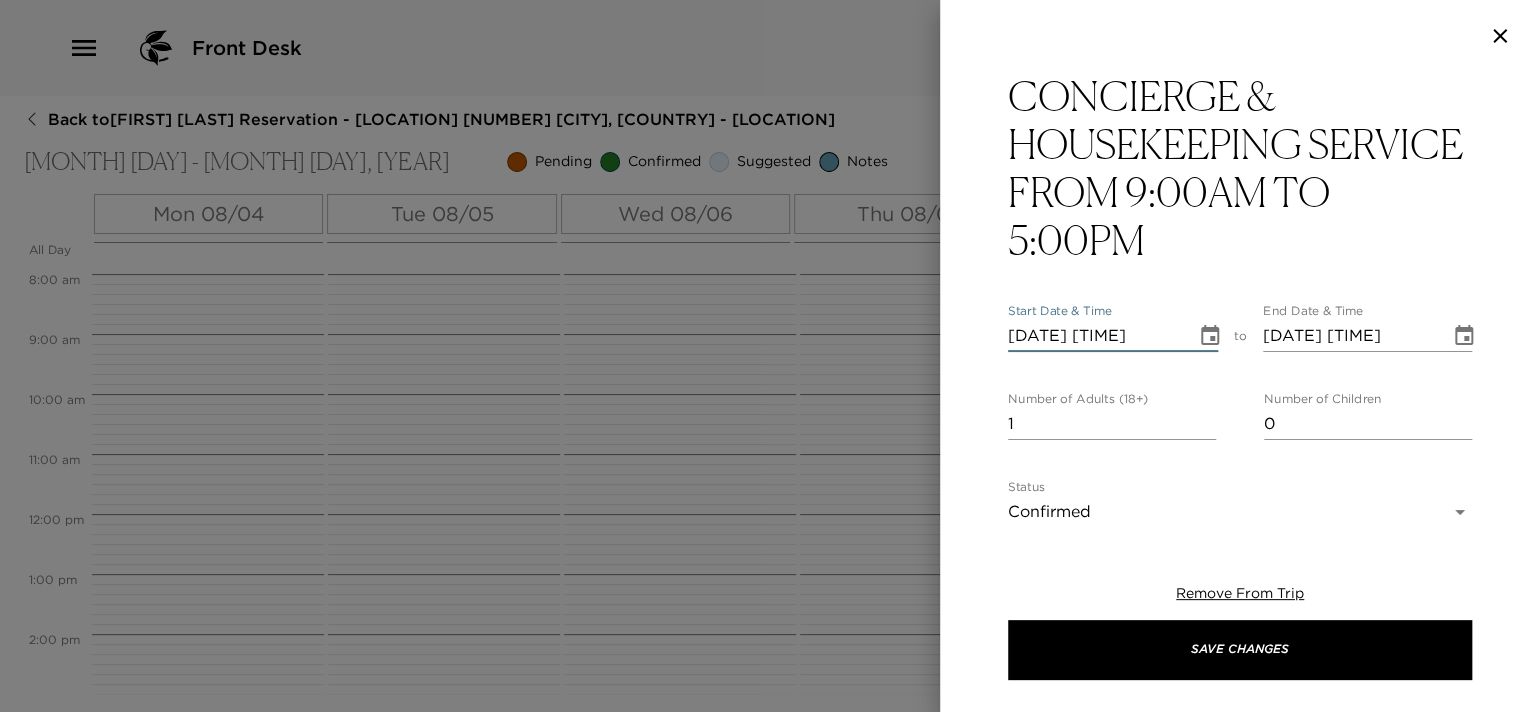 click on "08/04/2025 11:00 AM" at bounding box center (1095, 336) 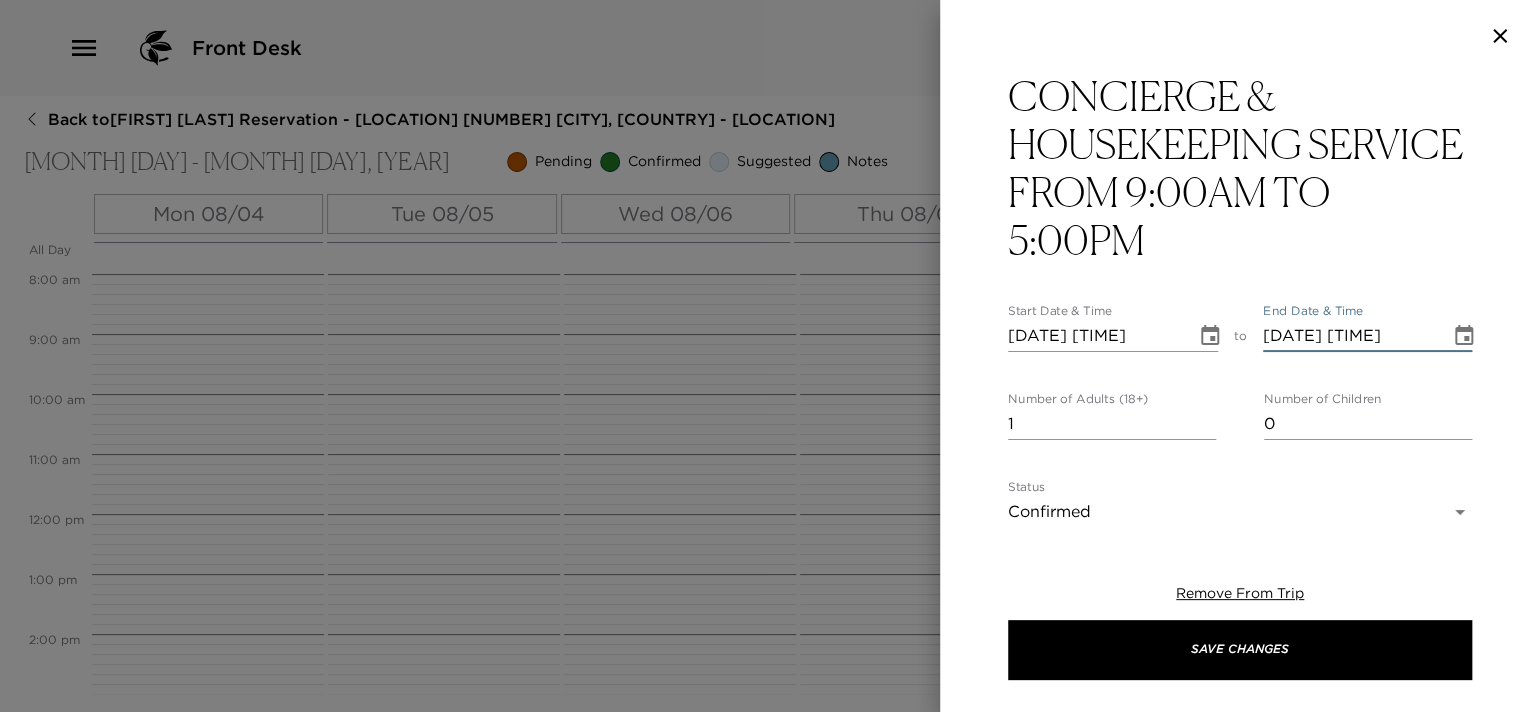 type on "08/04/2025 10:00 AM" 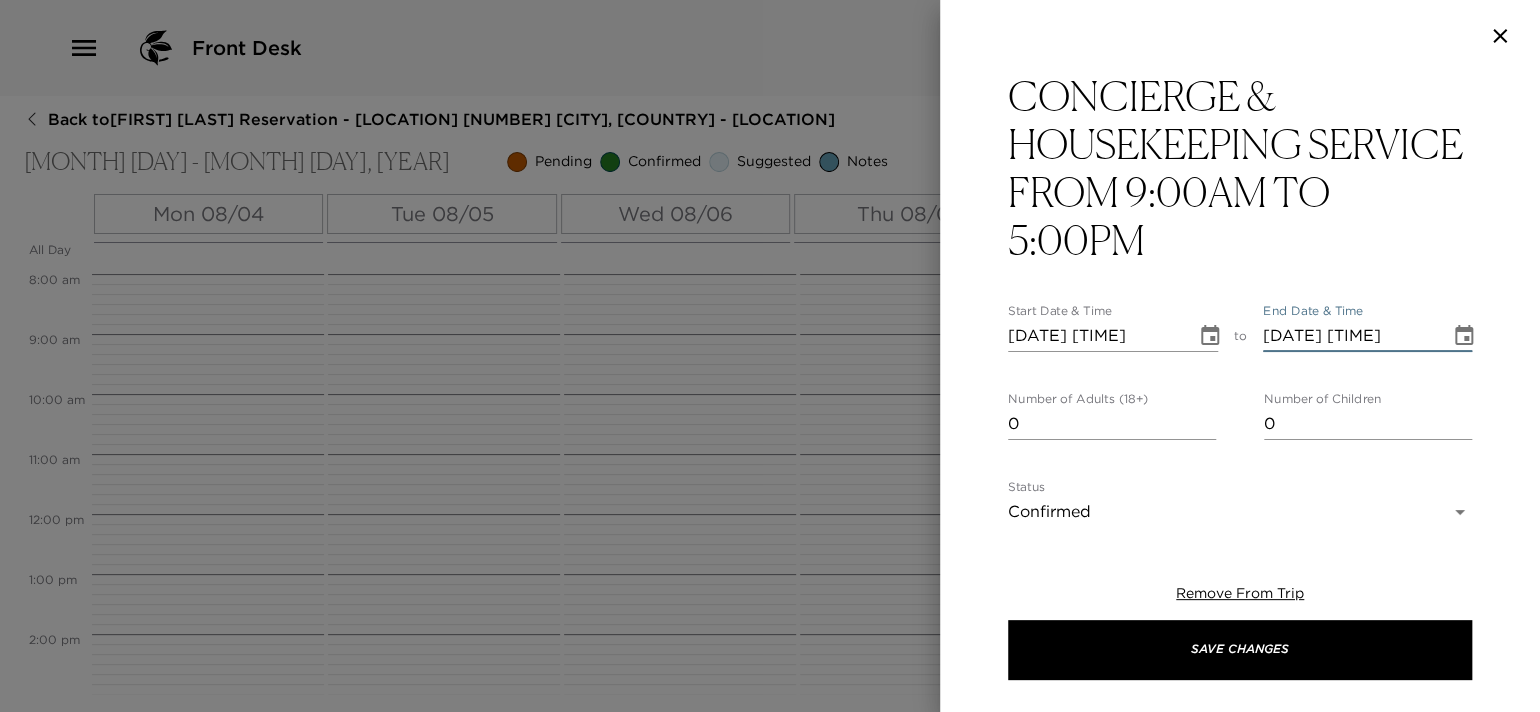 type on "0" 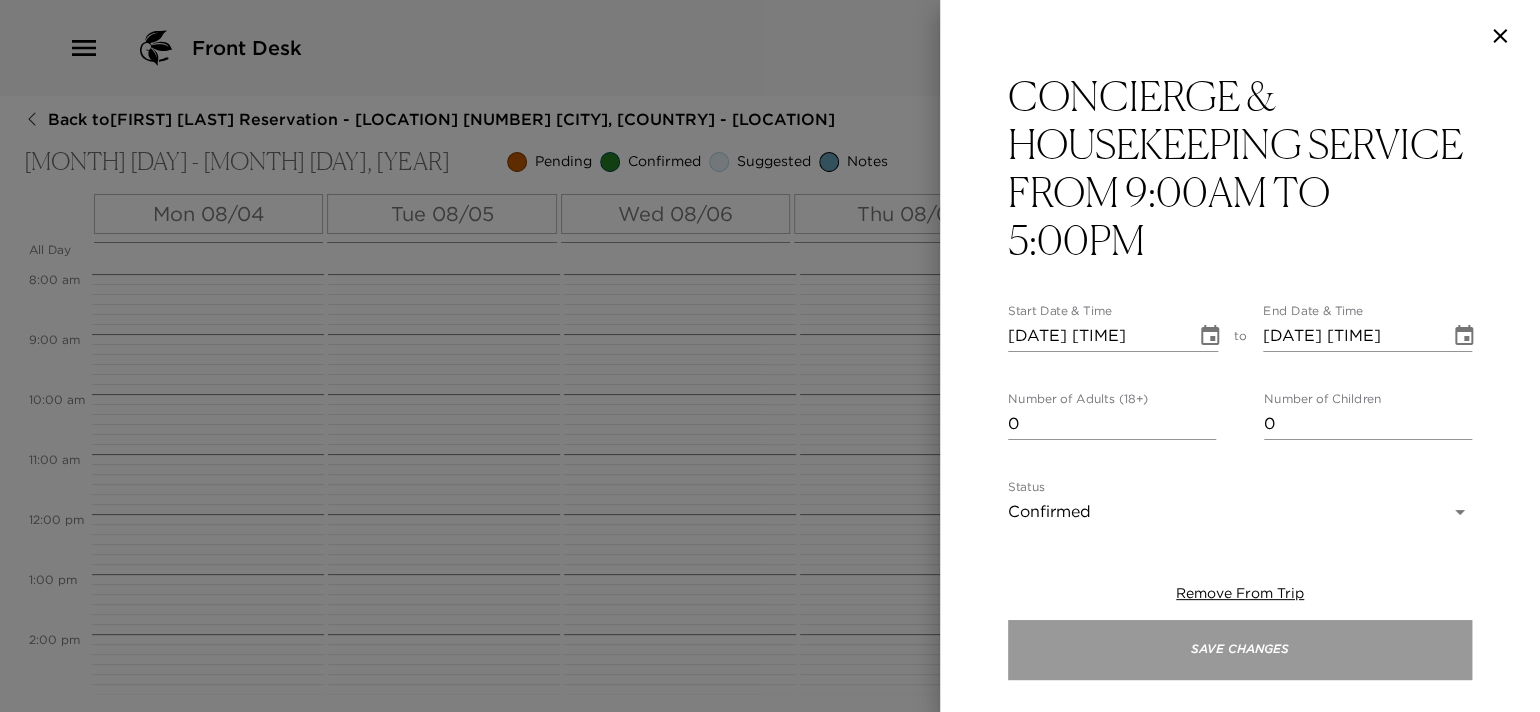 click on "Save Changes" at bounding box center [1240, 650] 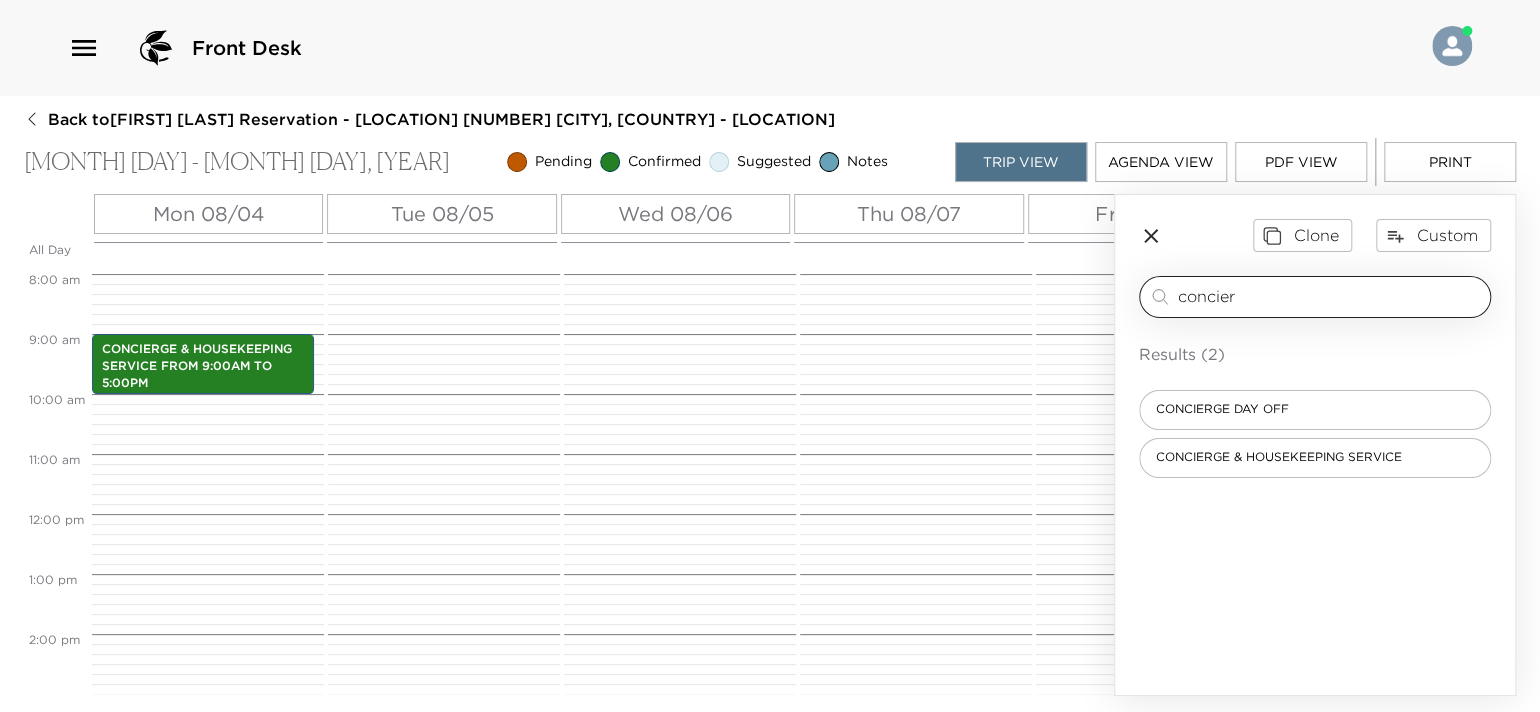 drag, startPoint x: 1241, startPoint y: 298, endPoint x: 1150, endPoint y: 296, distance: 91.02197 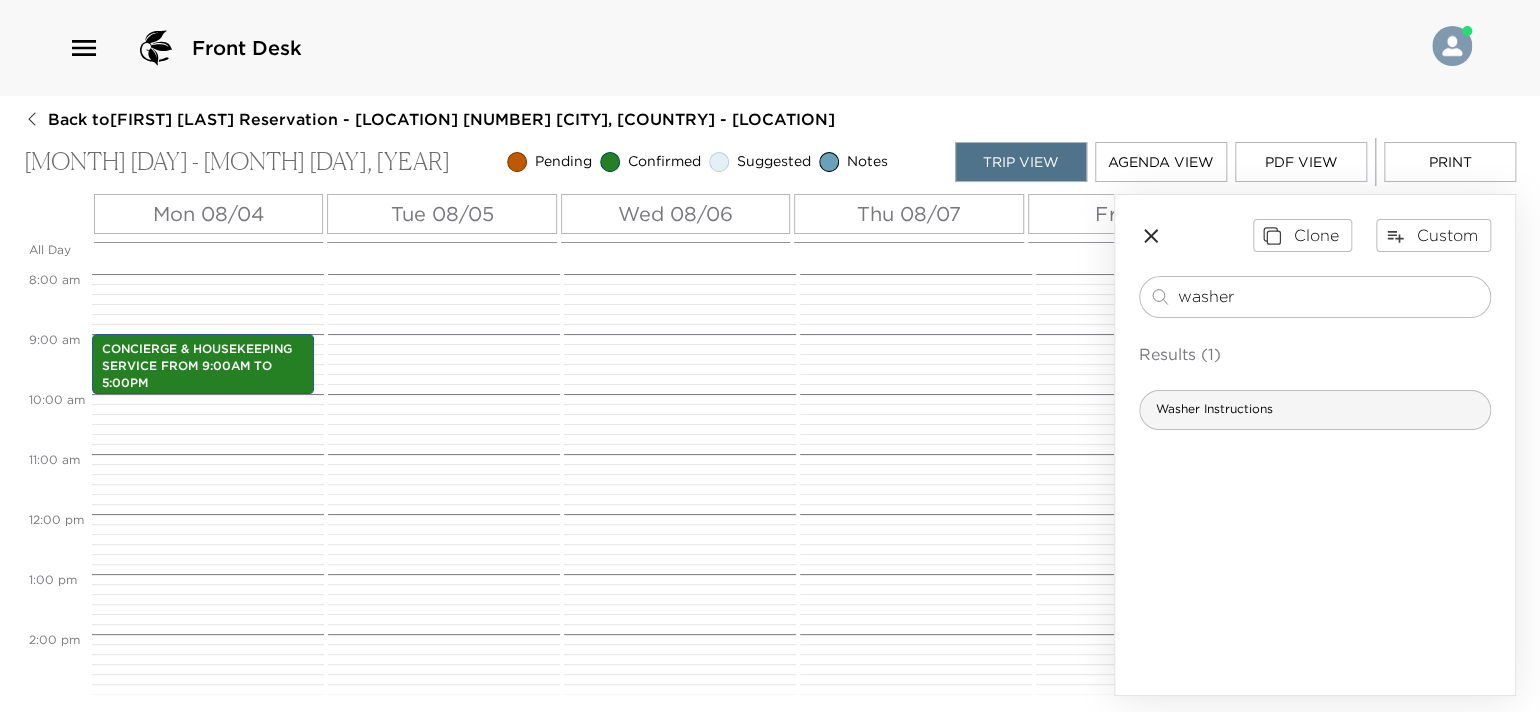 type on "washer" 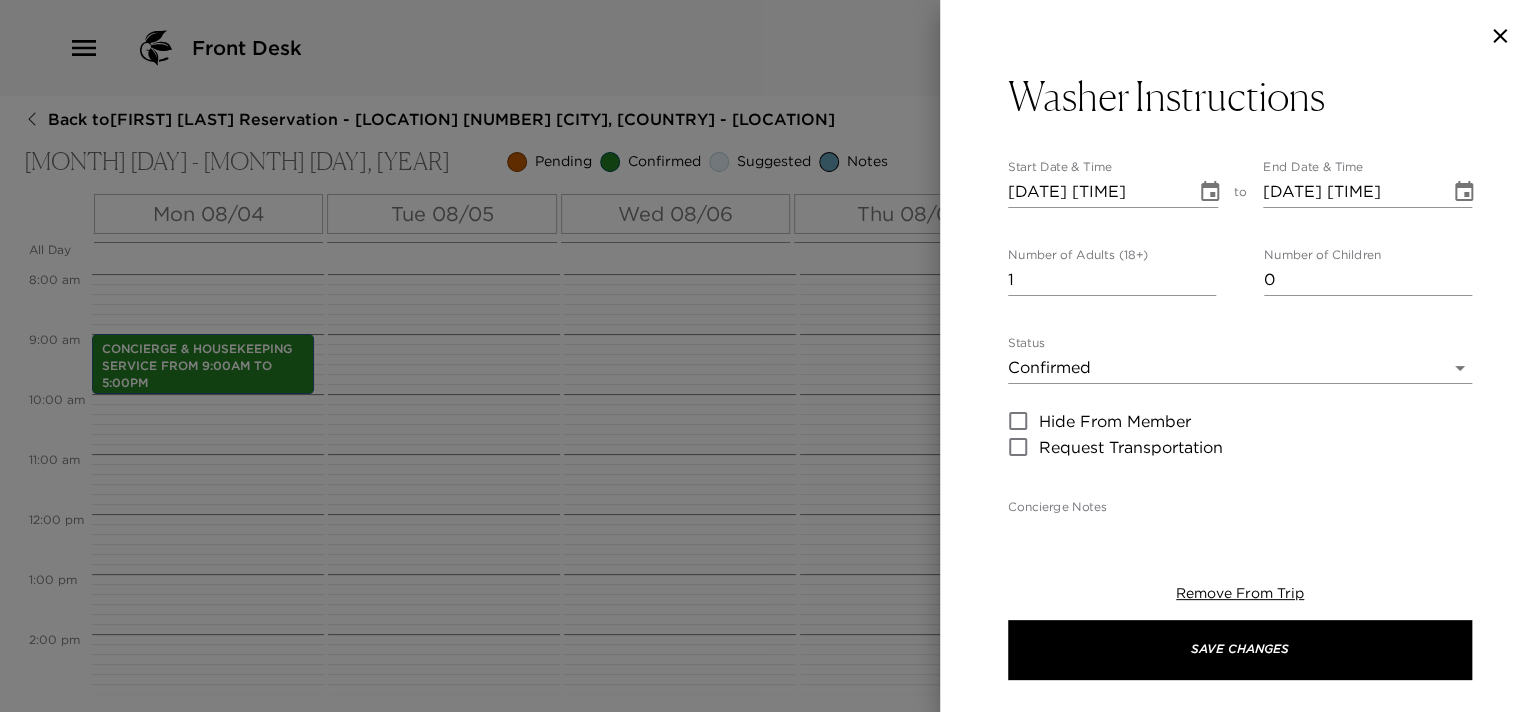 type on "Dear Member:
The washer has integrated liquid detergent, so there is no need to add detergent manually.
Please follow these steps for efficient and safe use.
WASHER:
Turn on: Press the power button.
Select Wash Program: Choose Regular, Delicate, or Heavy based on your load.
Press Load & Go: The washer will use the integrated detergent.
Start Cycle: Hold the "Hold To Start" button for 3 seconds.
DRYER:
Turn on: Press the power button.
Select Drying Options: Choose "What to Dry" and "How to Dry."
Start Cycle: Hold the "Hold To Start" button for 3 seconds." 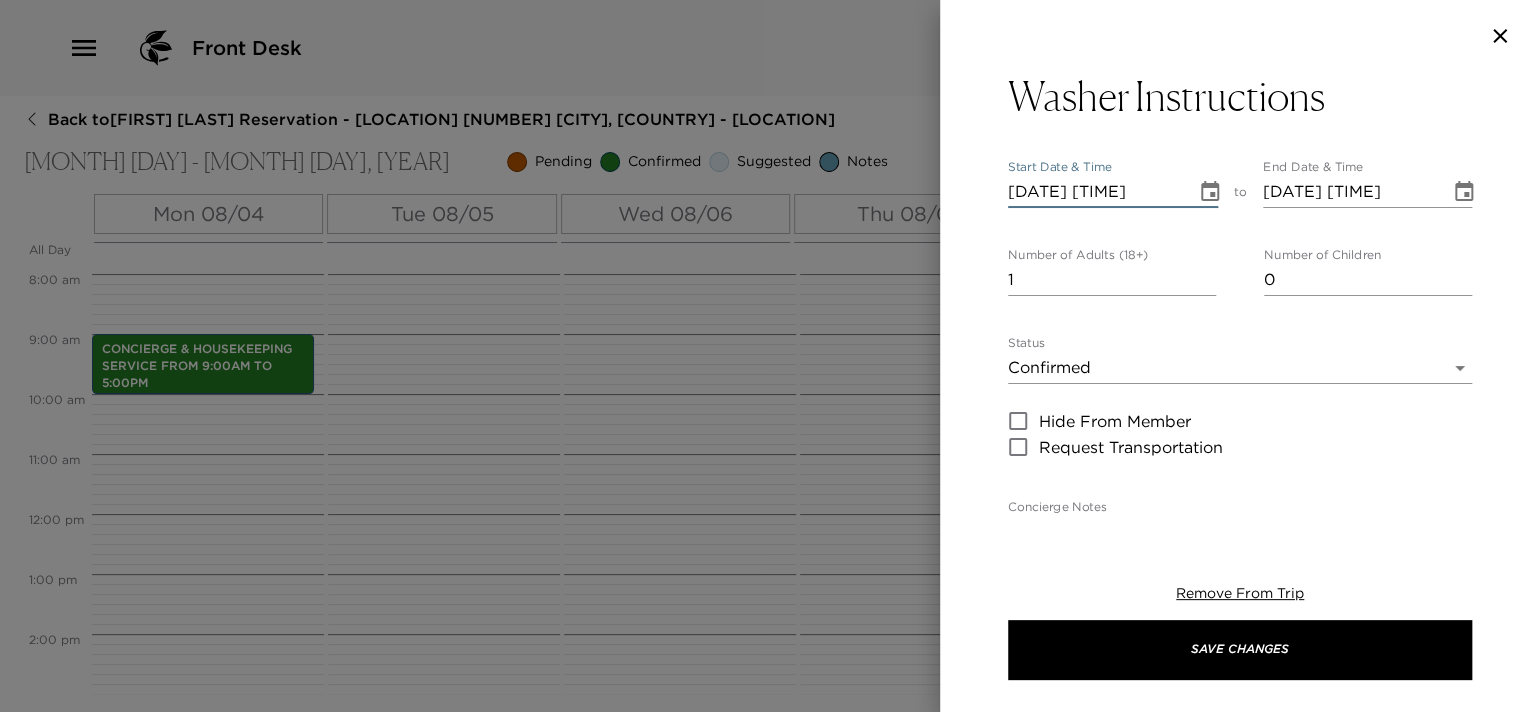 click on "08/04/2025 11:00 AM" at bounding box center [1095, 192] 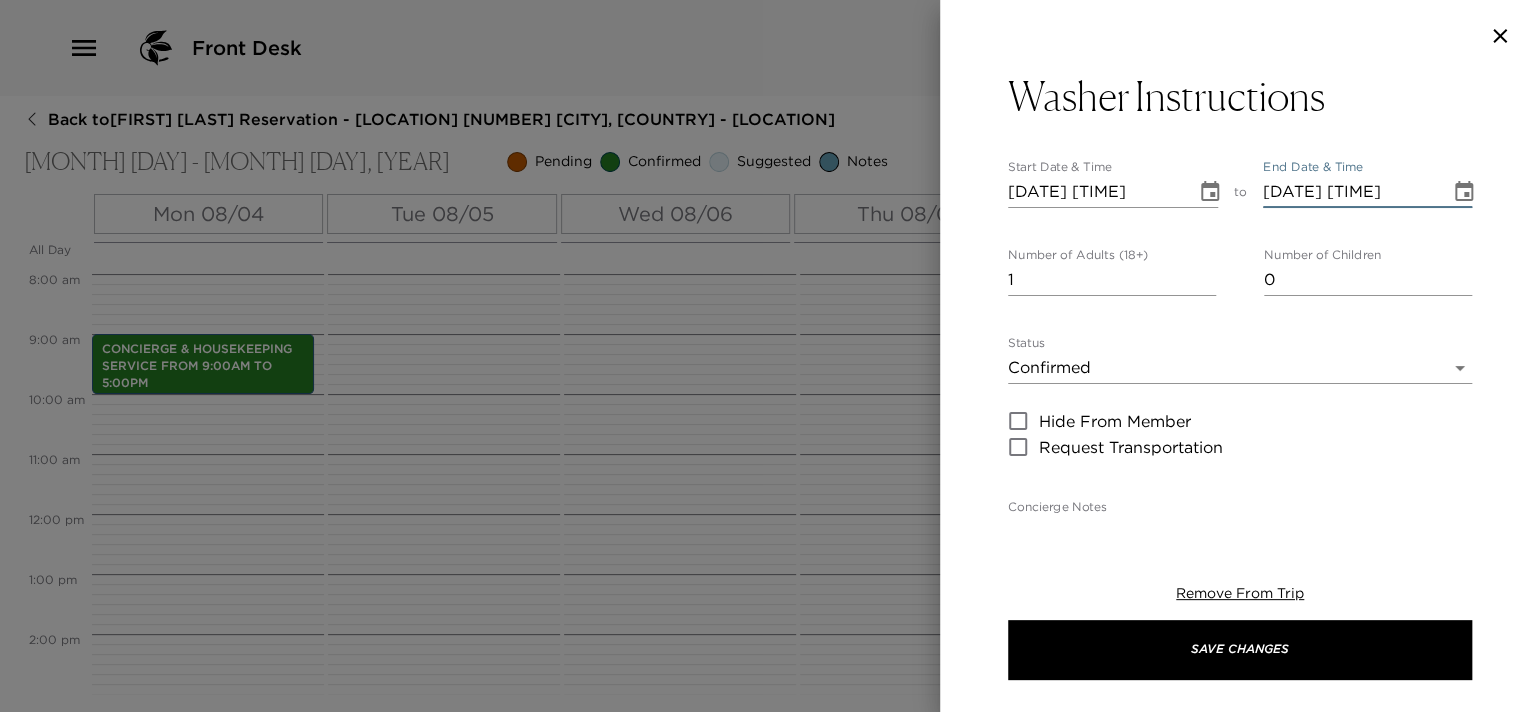 type on "08/04/2025 10:01 AM" 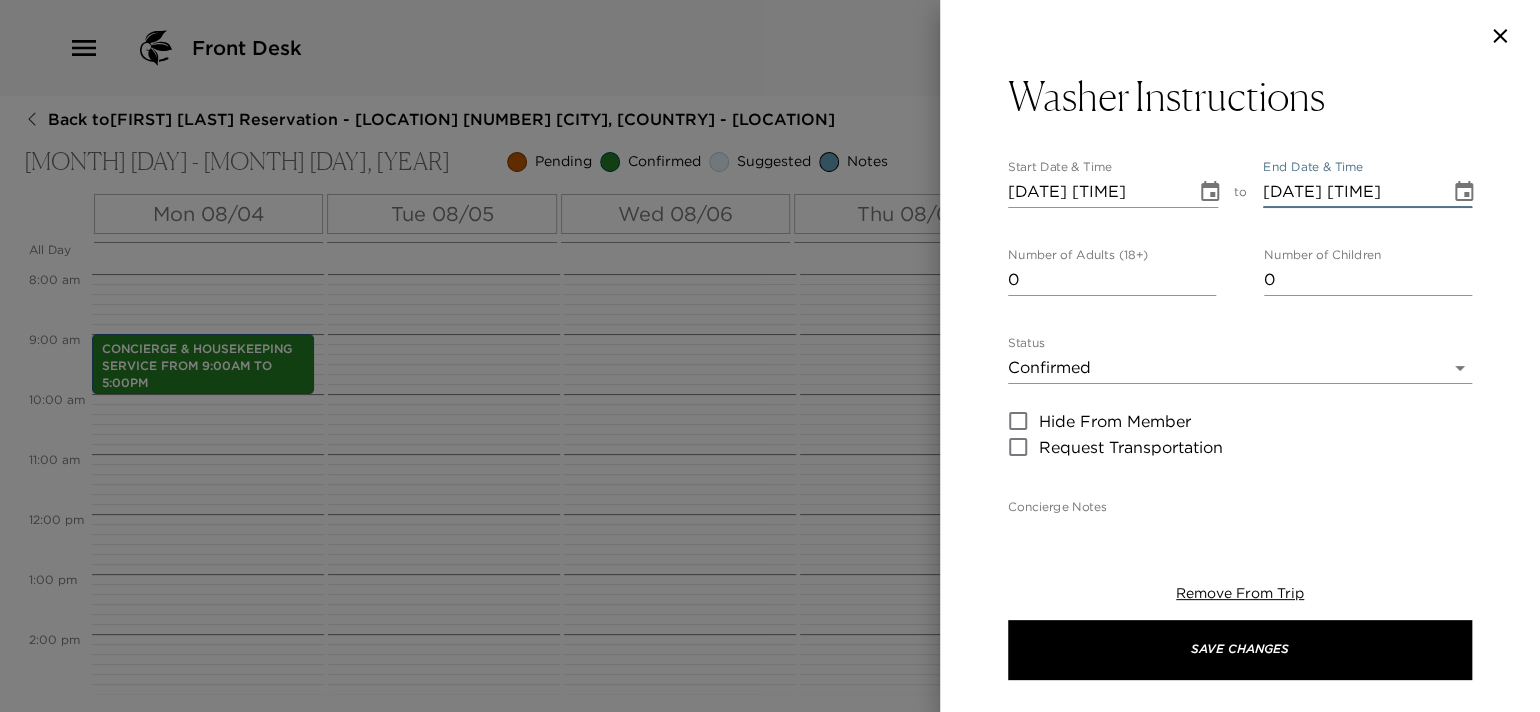 type on "0" 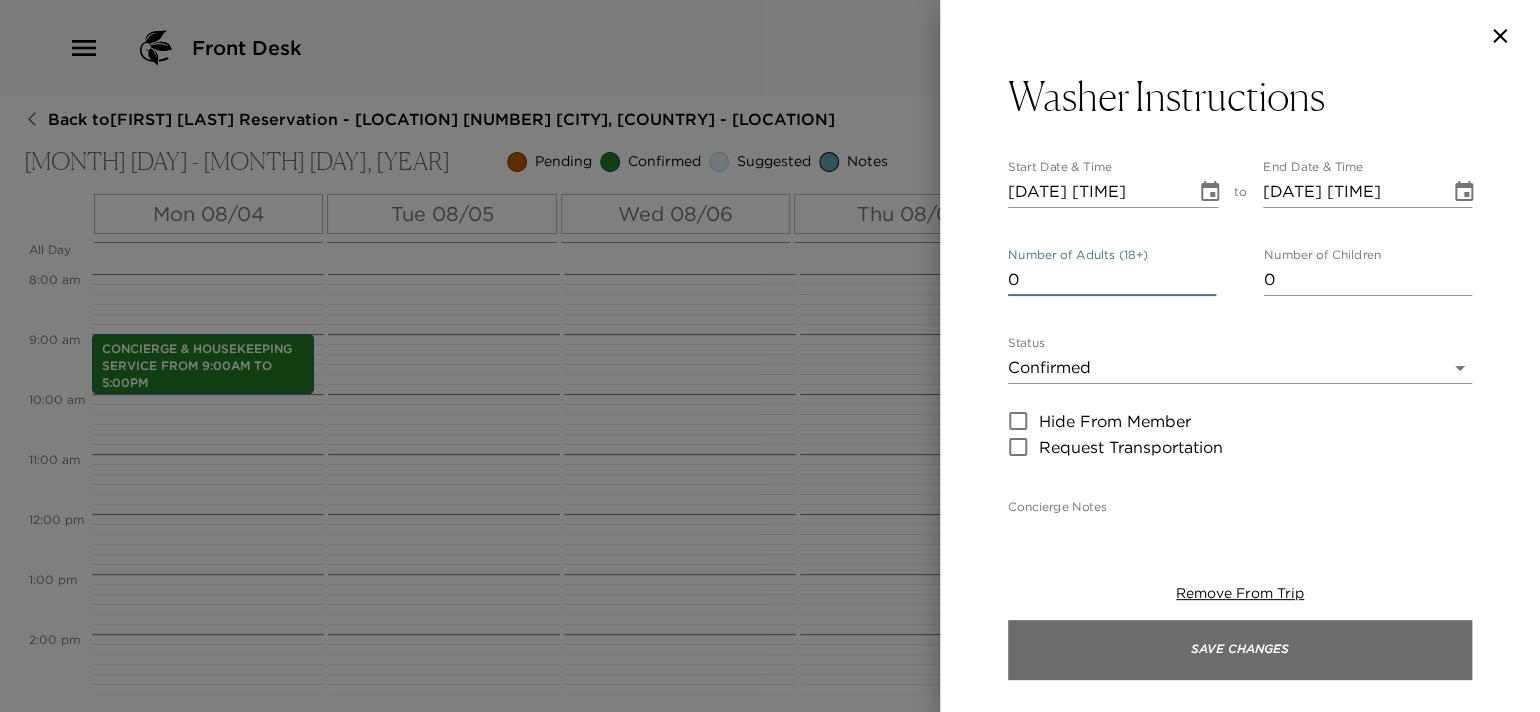 click on "Save Changes" at bounding box center (1240, 650) 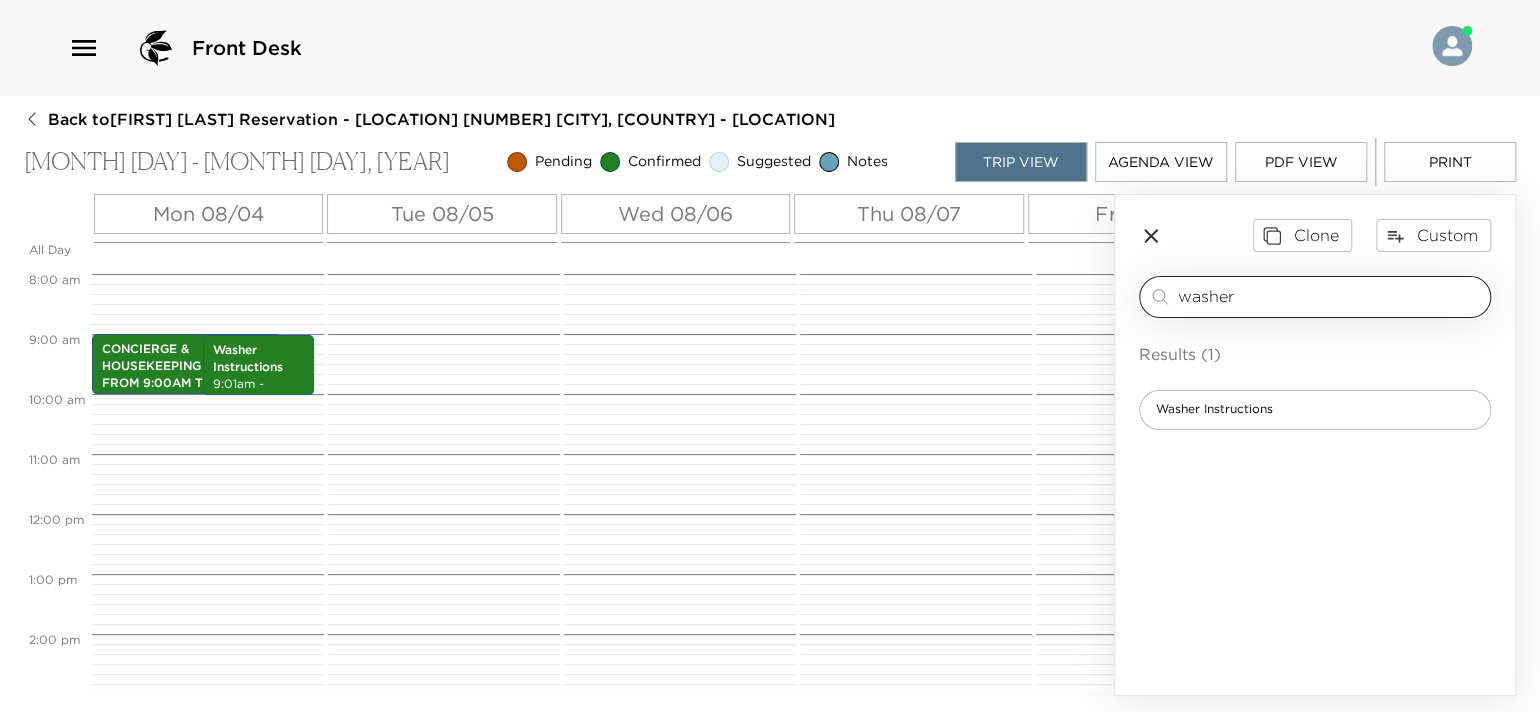 drag, startPoint x: 1267, startPoint y: 304, endPoint x: 1188, endPoint y: 305, distance: 79.00633 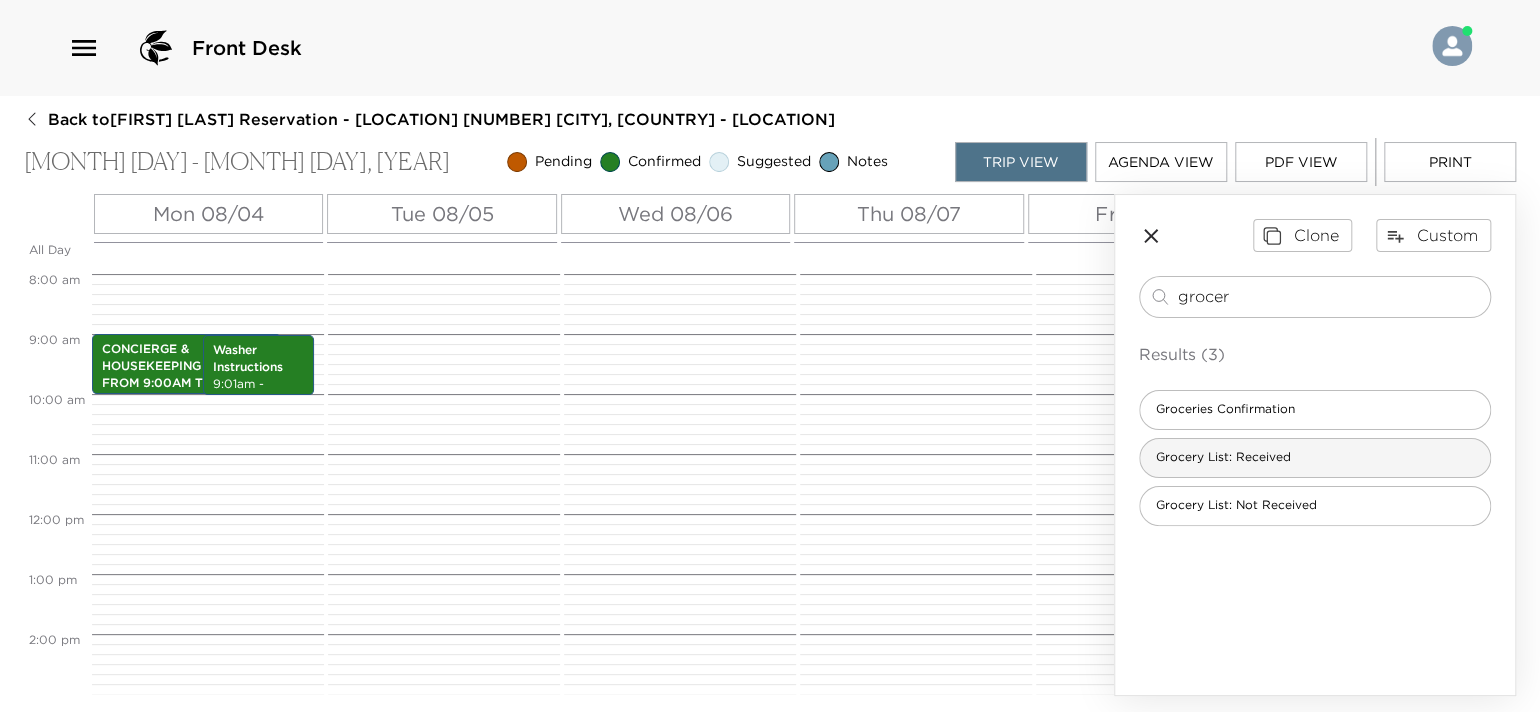 type on "grocer" 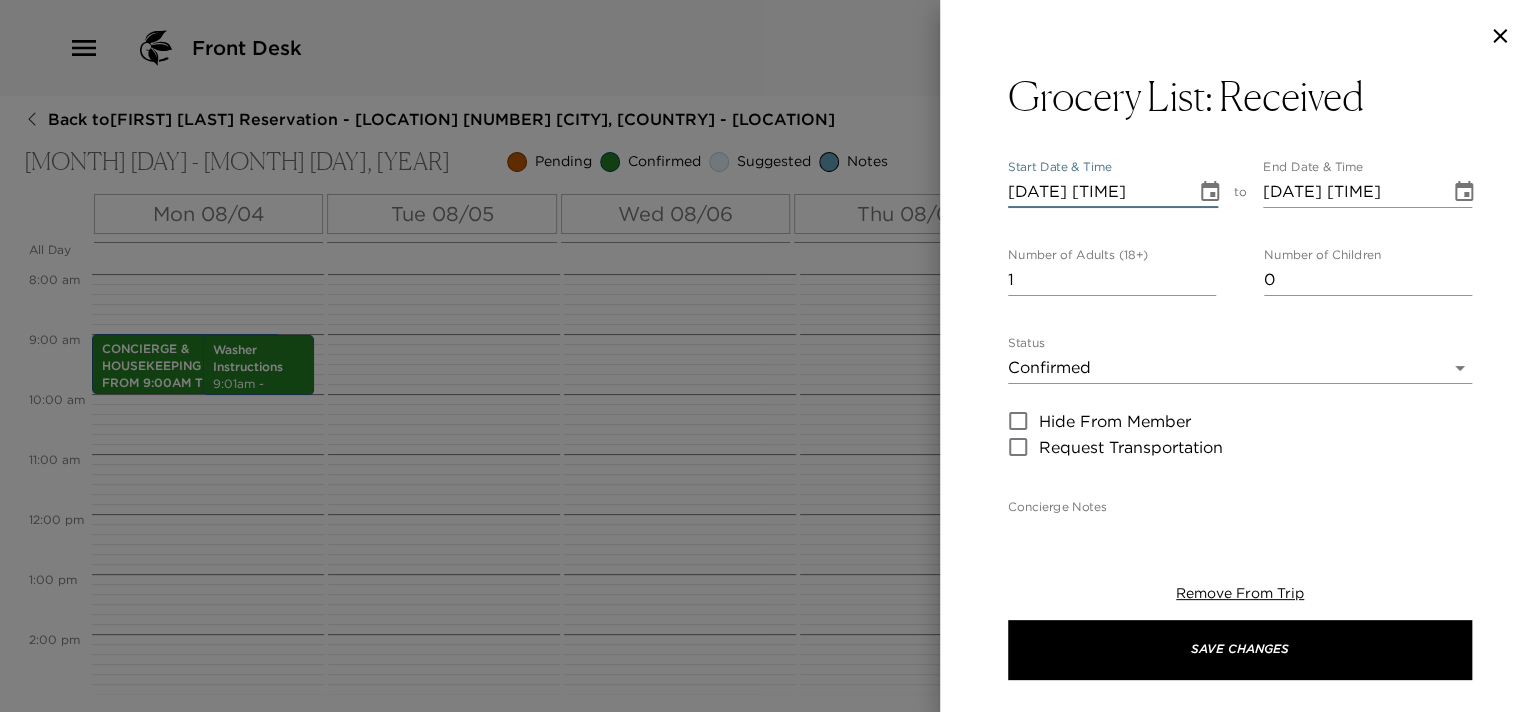 click on "08/04/2025 11:00 AM" at bounding box center [1095, 192] 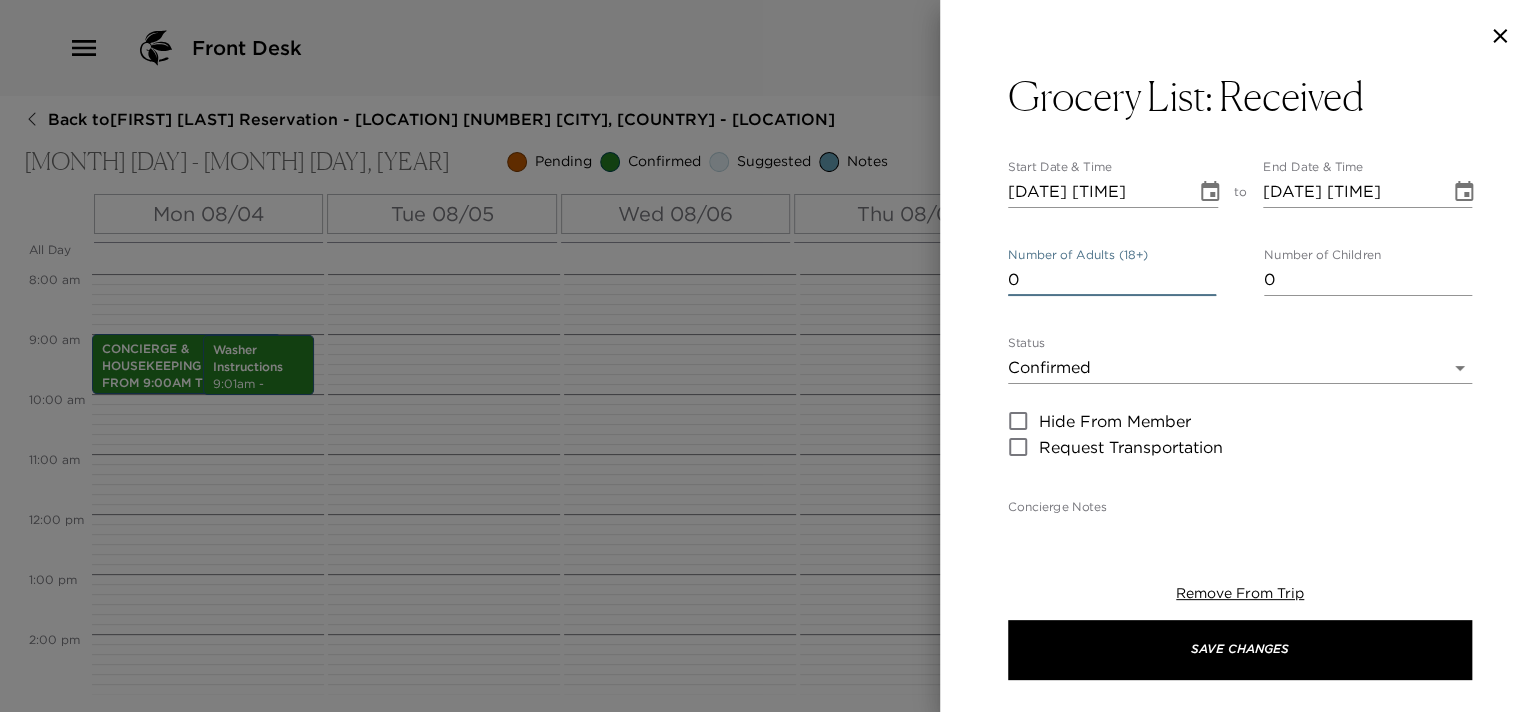 type on "0" 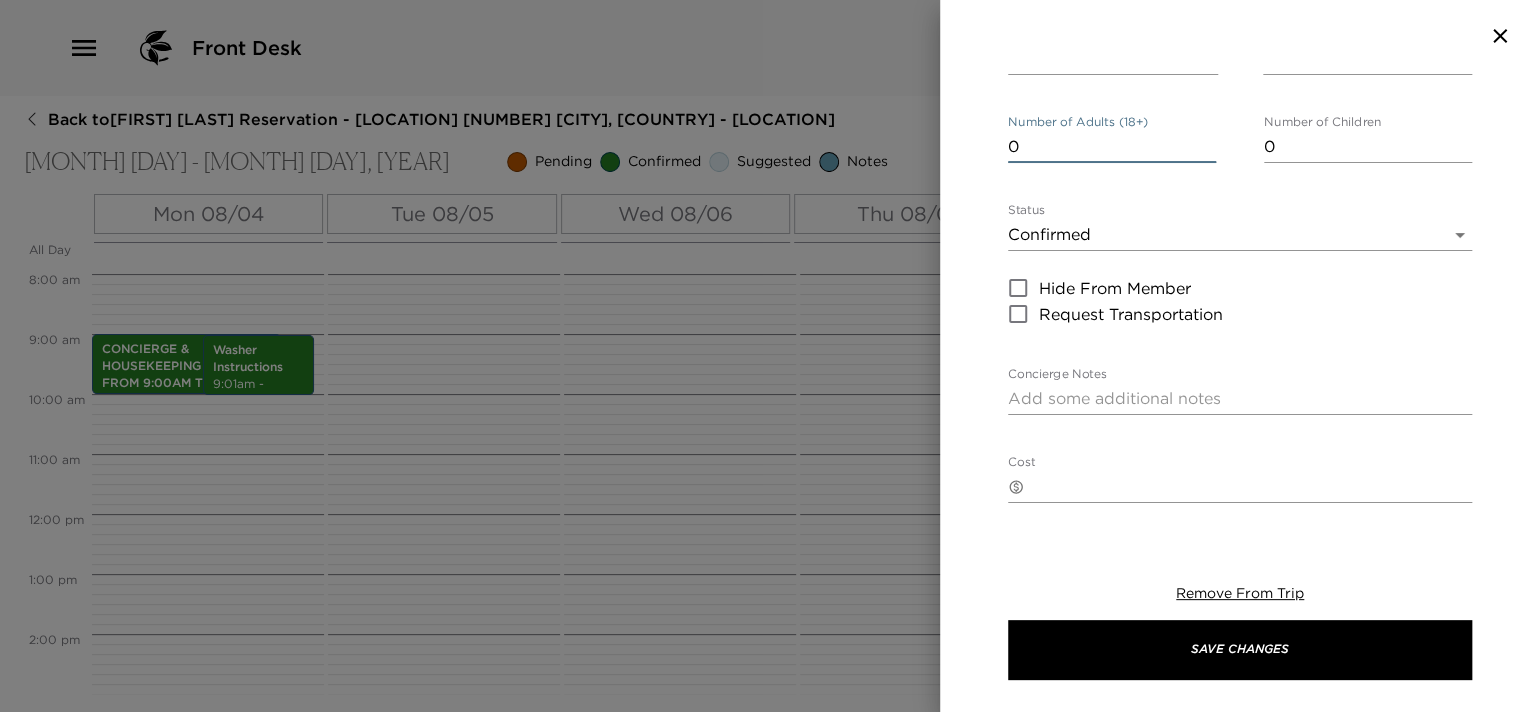 scroll, scrollTop: 299, scrollLeft: 0, axis: vertical 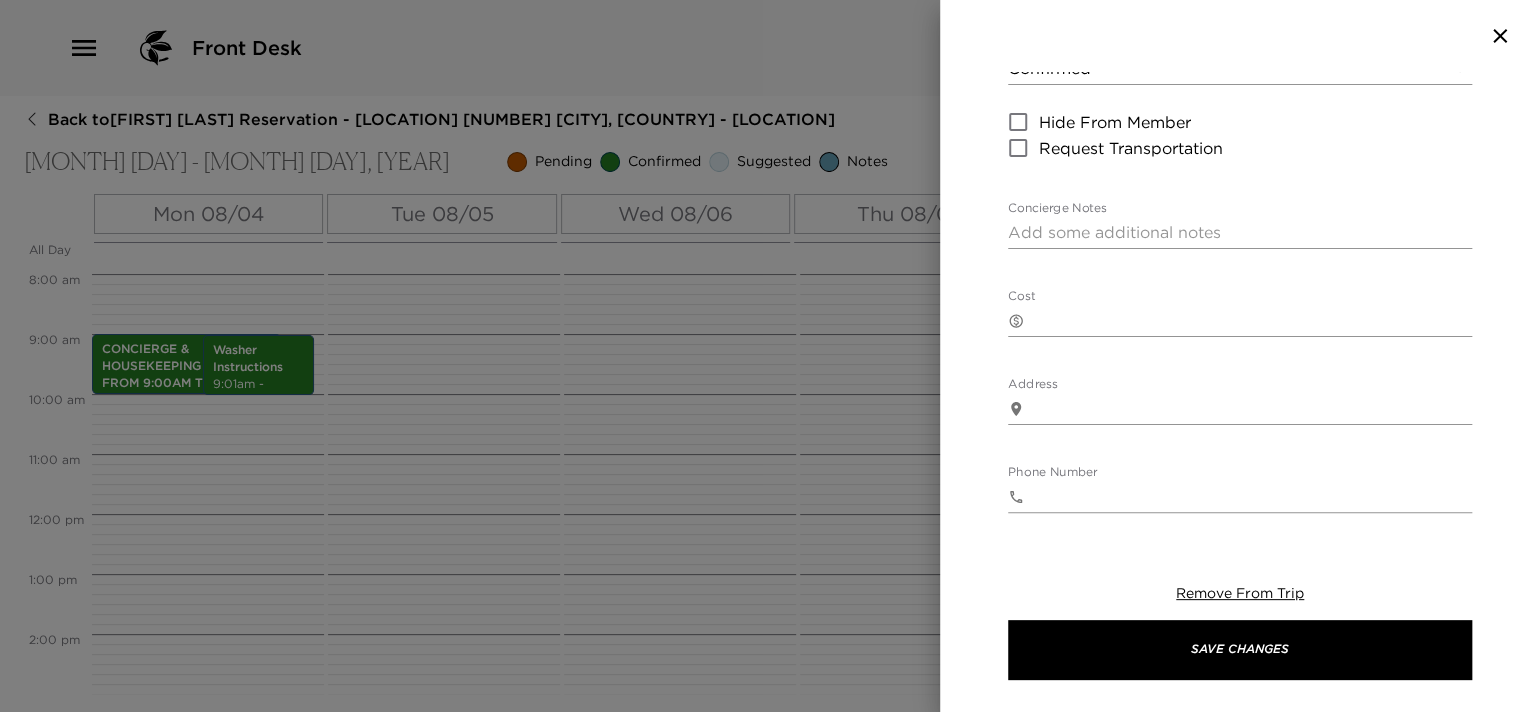 click on "Concierge Notes" at bounding box center [1240, 232] 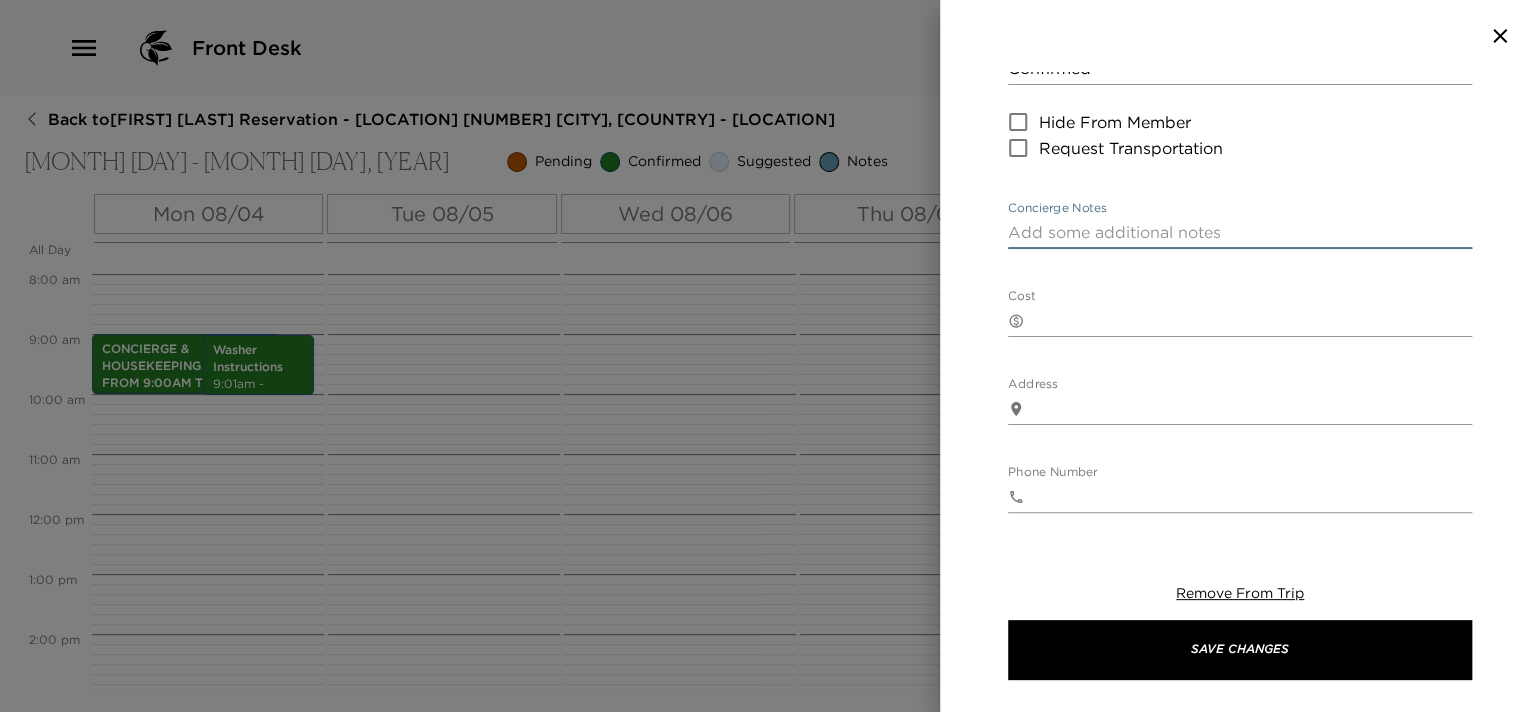 paste on "1. Coca-Cola - 1 - 12 pack
2. Flavored Sparkling Water - 2 - 8 packs
3. Lemonade - 2 - gallons
4. Sprite - 1 - 12 pack
5. Apple Cinnamon Oatmeal - 1 - box
6. Frosted Brown Sugar Cinnamon Toaster Pastries - 1 - box
7. Green Goddess Dressing - 1 - bottle
8. Sliced Almonds - 1 - bag
9. Tomato Basil Sauce - 1 - jar
10. Instant Ramen - 4 - packages
11. Penne - 1 - box
12. Chocolate Chip Waffles - 1 - box
13. Fruit Popsicles - 1 - box
14. Lemon Sorbet - 1 - pint
15. Pizza Rolls - 1 - package
16. Italian Pork Sausage - 1 - package
17. Broad-Spectrum Sunscreen (SPF 50+) - 2 - bottles
18. Margherita Pizza - 1 - each
19. Pepperoni Pizza - 2 - each
20. Cucumber - 1 - each
21. Limes - 2 - each
22. Mandarins (Clementines) - 1 - bag
23. Pineapple - 2 - each
24. Spinach - 2 - bags
25. Watermelon - 1 - each
26. Blue Corn Tortilla Chips - 1 - bag
27. Classic Guacamole - 1 - container
28. Medium Salsa - 1 - jar
29. Pita Chips - 1 - bag
30. Restaurant-Style Tortilla Chips - 1 - bag
31. Roasted Red Pepper Hummus - 1 - contain..." 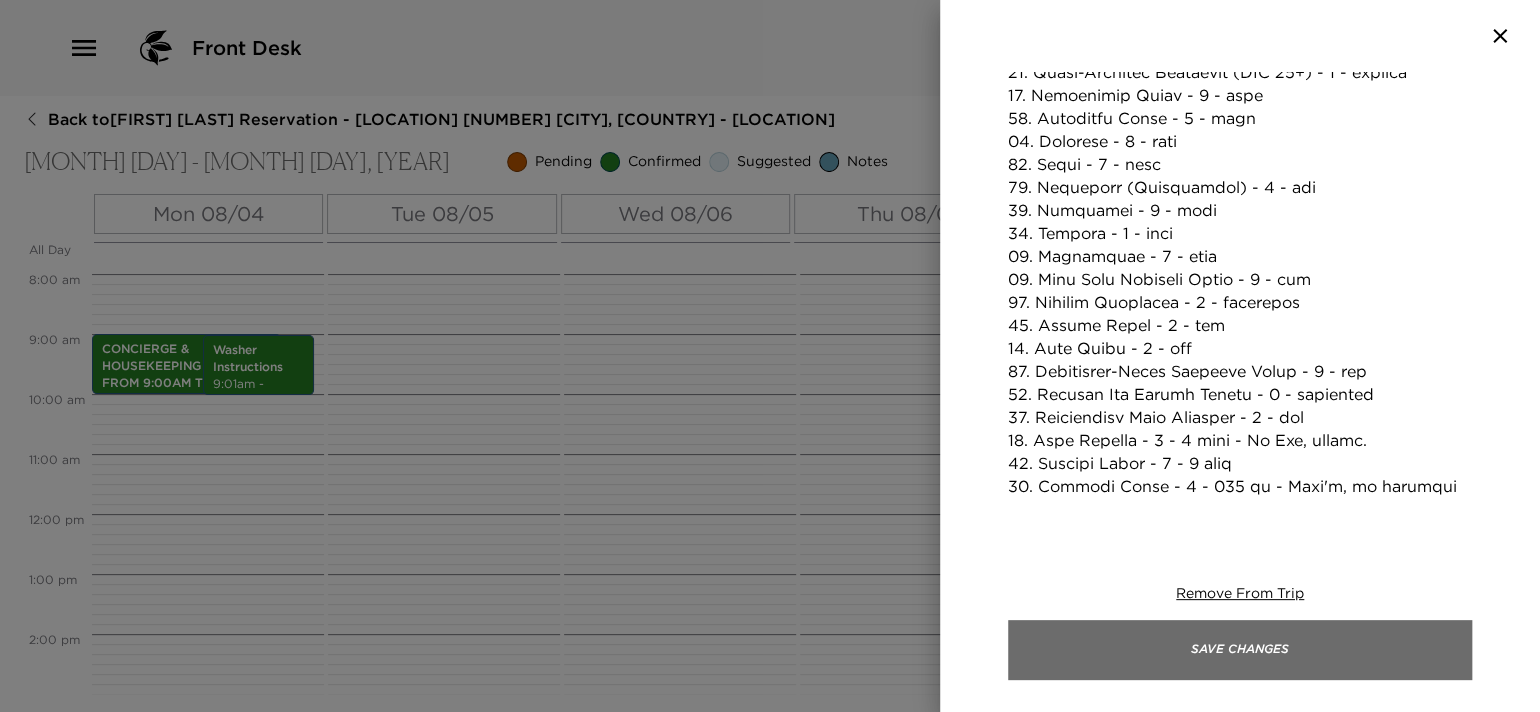 type on "1. Coca-Cola - 1 - 12 pack
2. Flavored Sparkling Water - 2 - 8 packs
3. Lemonade - 2 - gallons
4. Sprite - 1 - 12 pack
5. Apple Cinnamon Oatmeal - 1 - box
6. Frosted Brown Sugar Cinnamon Toaster Pastries - 1 - box
7. Green Goddess Dressing - 1 - bottle
8. Sliced Almonds - 1 - bag
9. Tomato Basil Sauce - 1 - jar
10. Instant Ramen - 4 - packages
11. Penne - 1 - box
12. Chocolate Chip Waffles - 1 - box
13. Fruit Popsicles - 1 - box
14. Lemon Sorbet - 1 - pint
15. Pizza Rolls - 1 - package
16. Italian Pork Sausage - 1 - package
17. Broad-Spectrum Sunscreen (SPF 50+) - 2 - bottles
18. Margherita Pizza - 1 - each
19. Pepperoni Pizza - 2 - each
20. Cucumber - 1 - each
21. Limes - 2 - each
22. Mandarins (Clementines) - 1 - bag
23. Pineapple - 2 - each
24. Spinach - 2 - bags
25. Watermelon - 1 - each
26. Blue Corn Tortilla Chips - 1 - bag
27. Classic Guacamole - 1 - container
28. Medium Salsa - 1 - jar
29. Pita Chips - 1 - bag
30. Restaurant-Style Tortilla Chips - 1 - bag
31. Roasted Red Pepper Hummus - 1 - contain..." 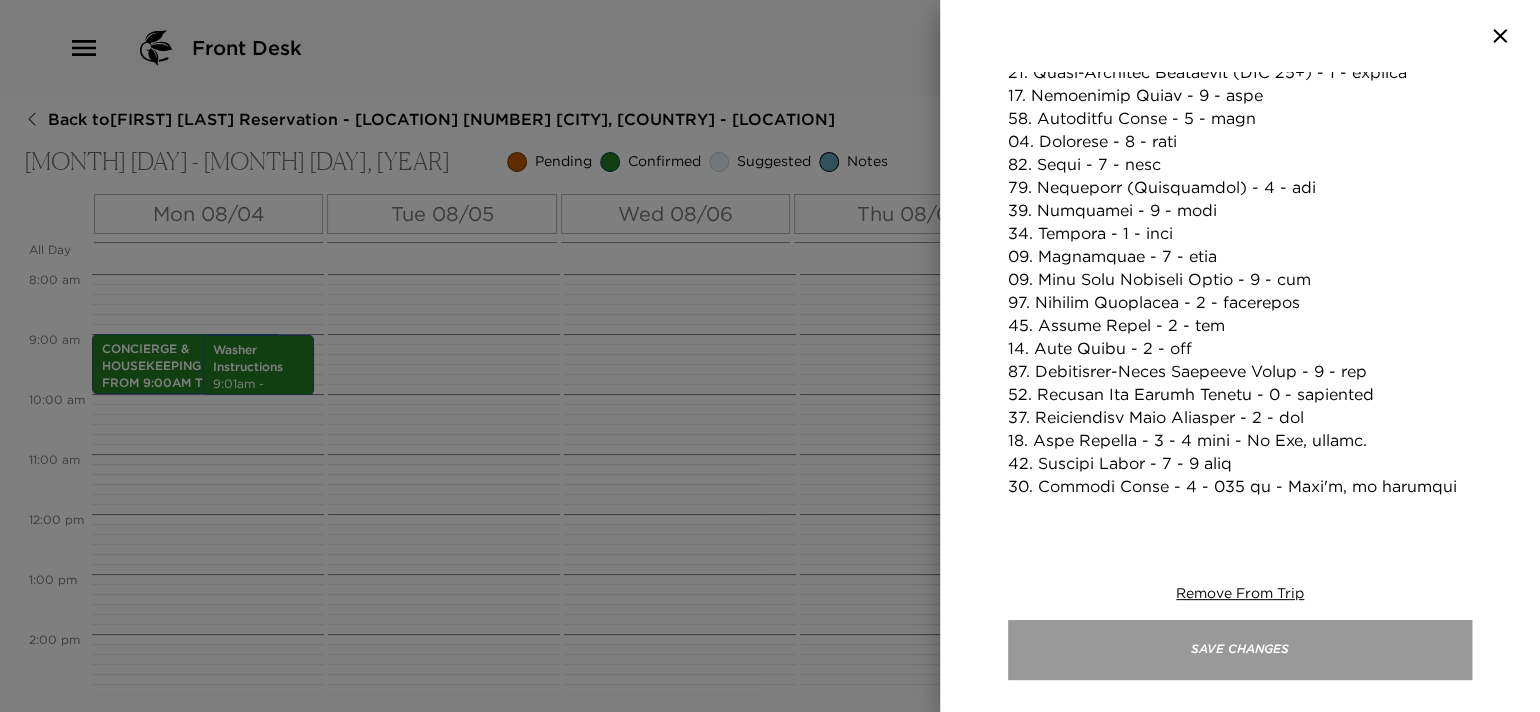 click on "Save Changes" at bounding box center (1240, 650) 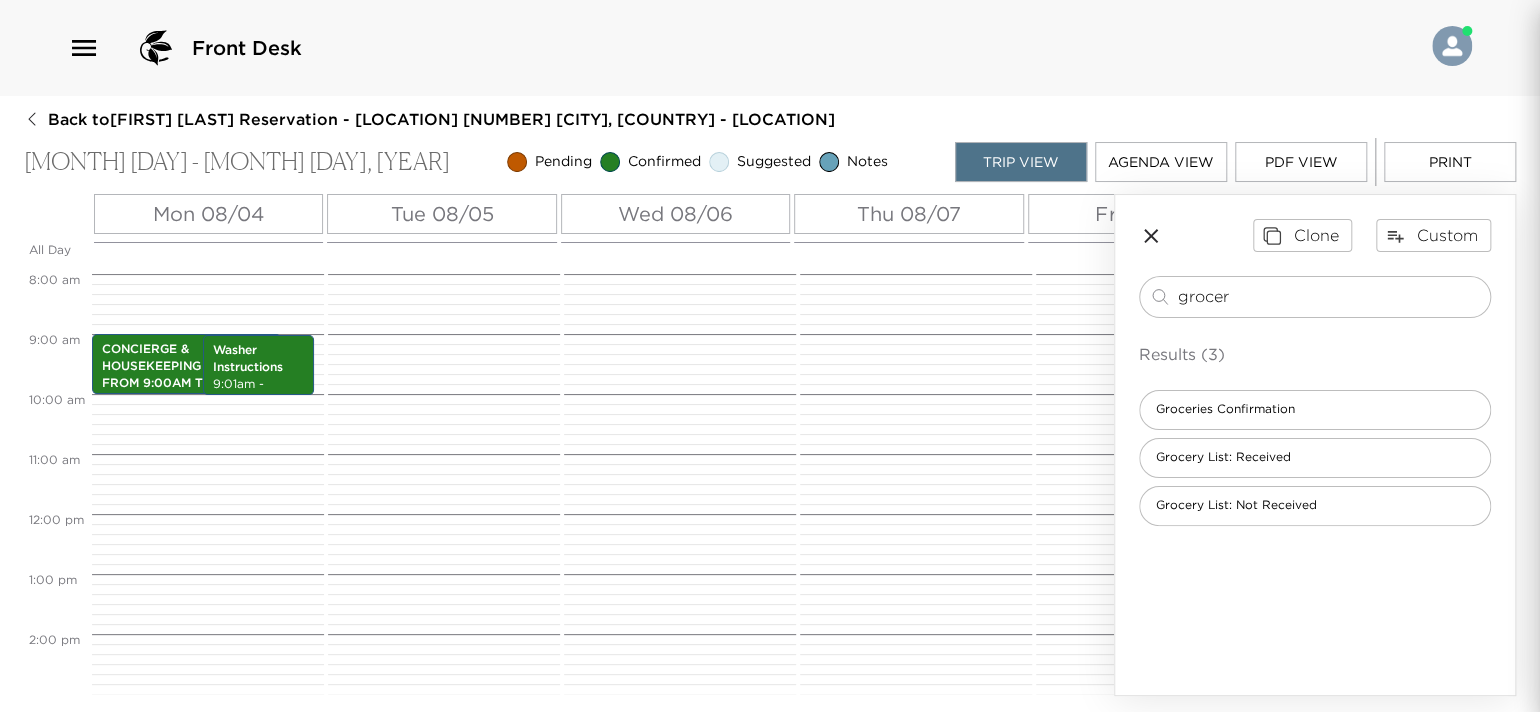 scroll, scrollTop: 827, scrollLeft: 0, axis: vertical 